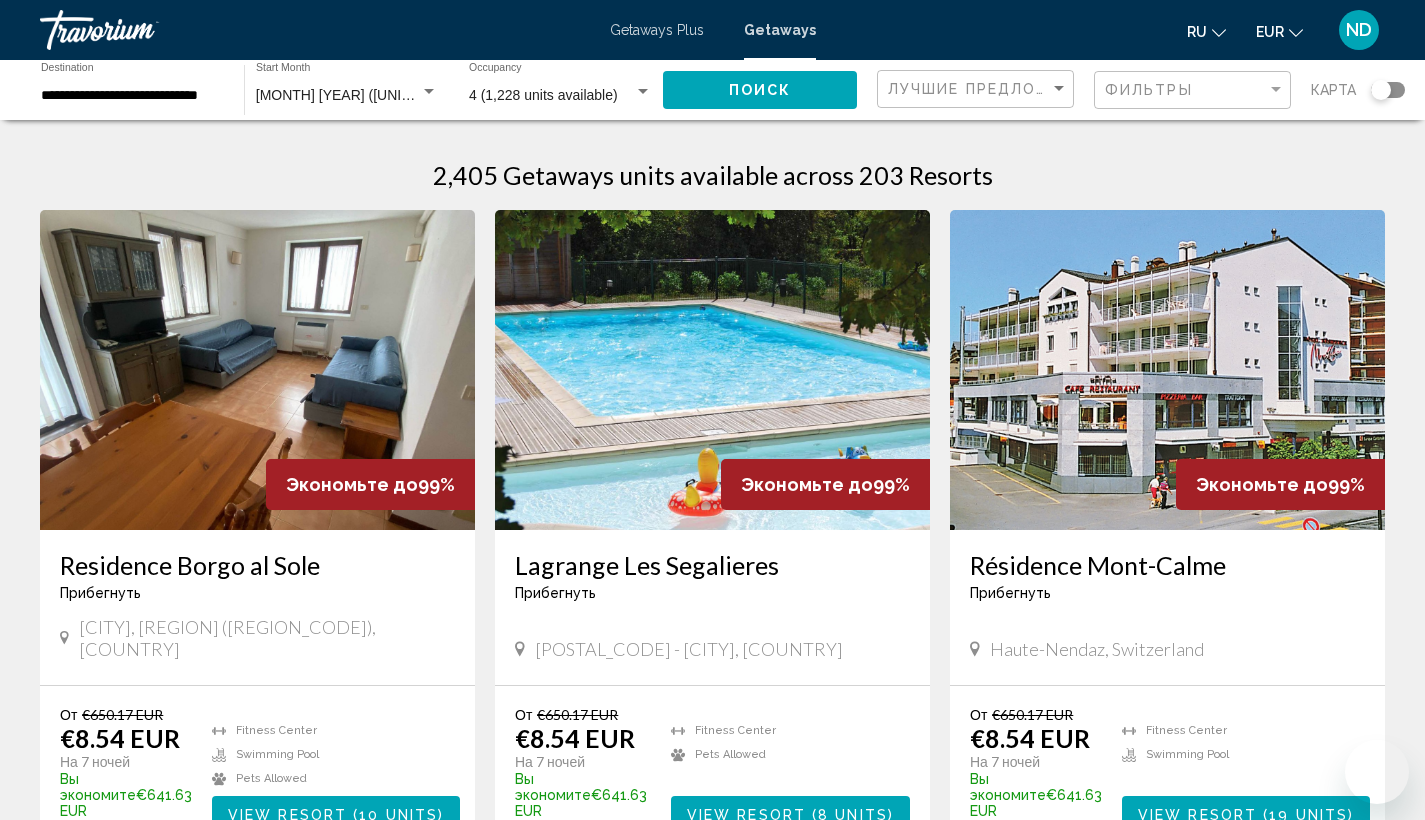scroll, scrollTop: -2, scrollLeft: 0, axis: vertical 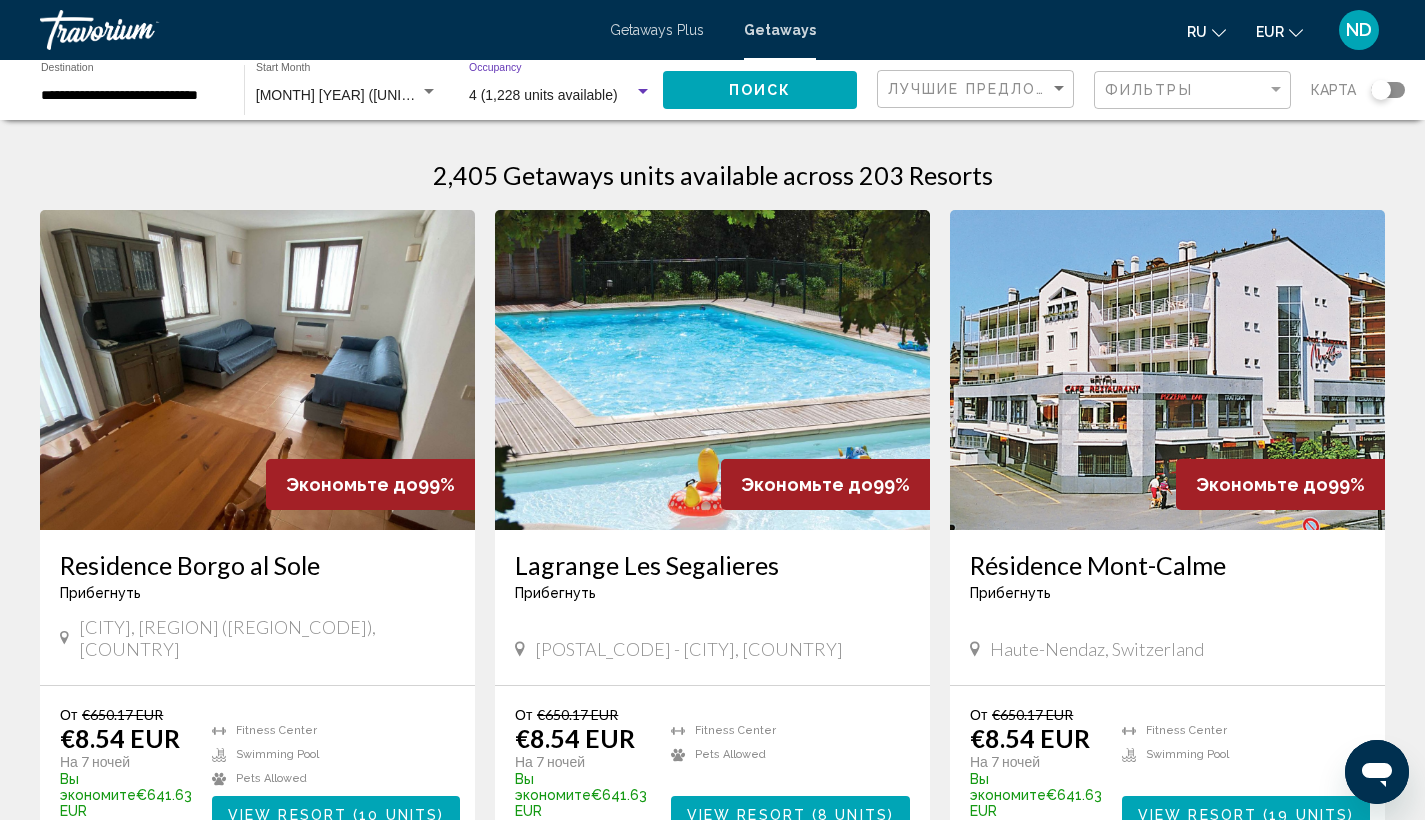 click at bounding box center [643, 92] 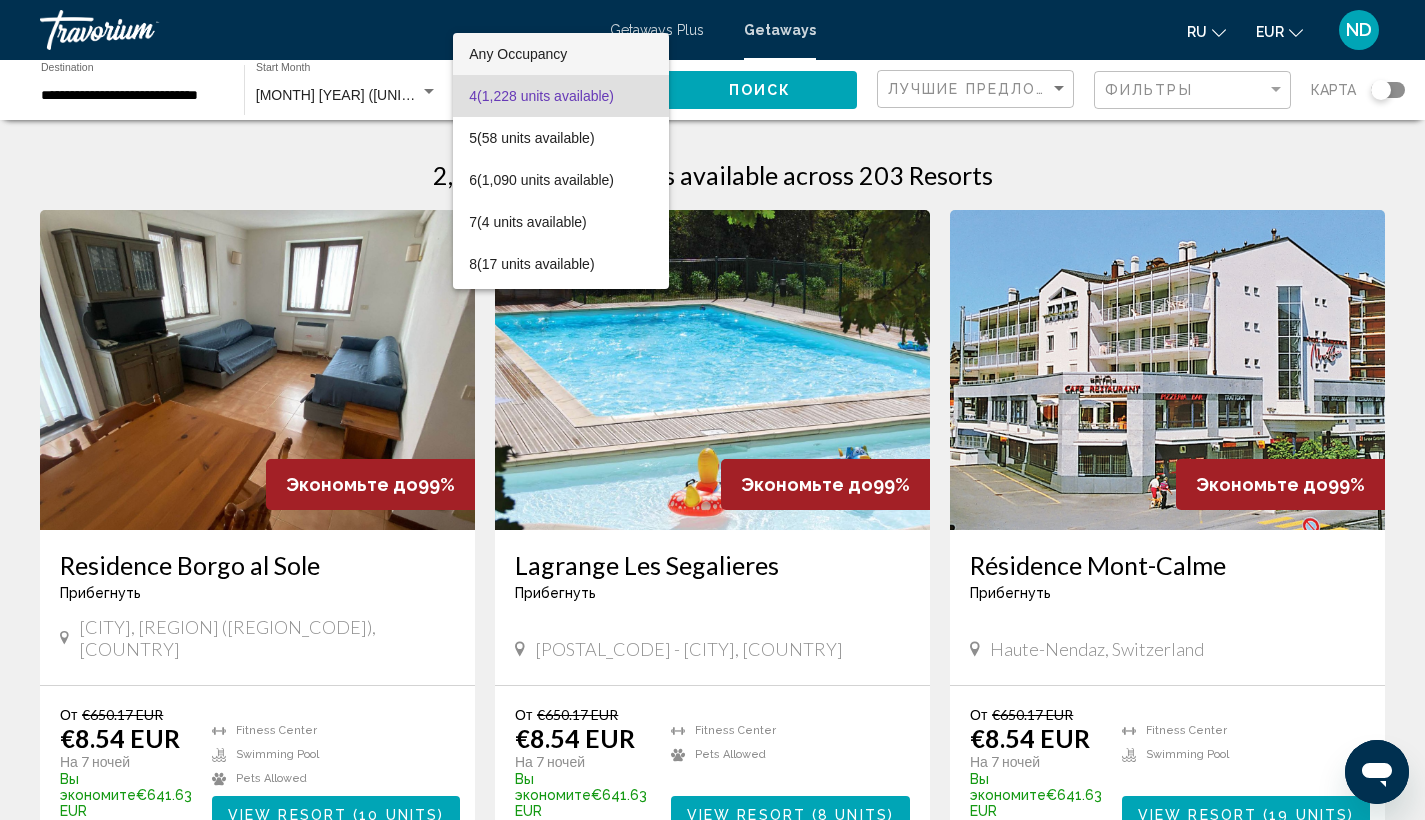 scroll, scrollTop: 0, scrollLeft: 0, axis: both 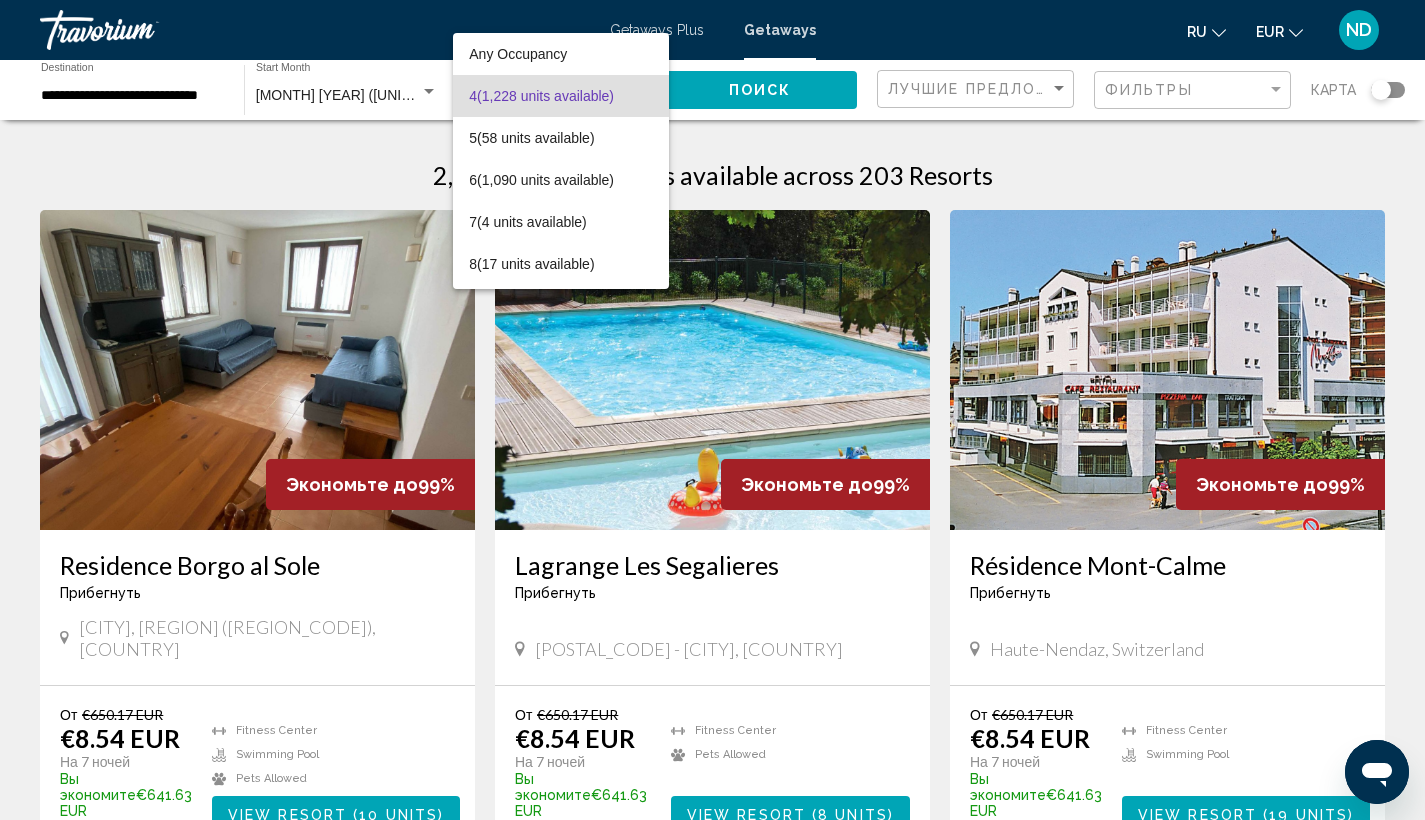 click at bounding box center [712, 410] 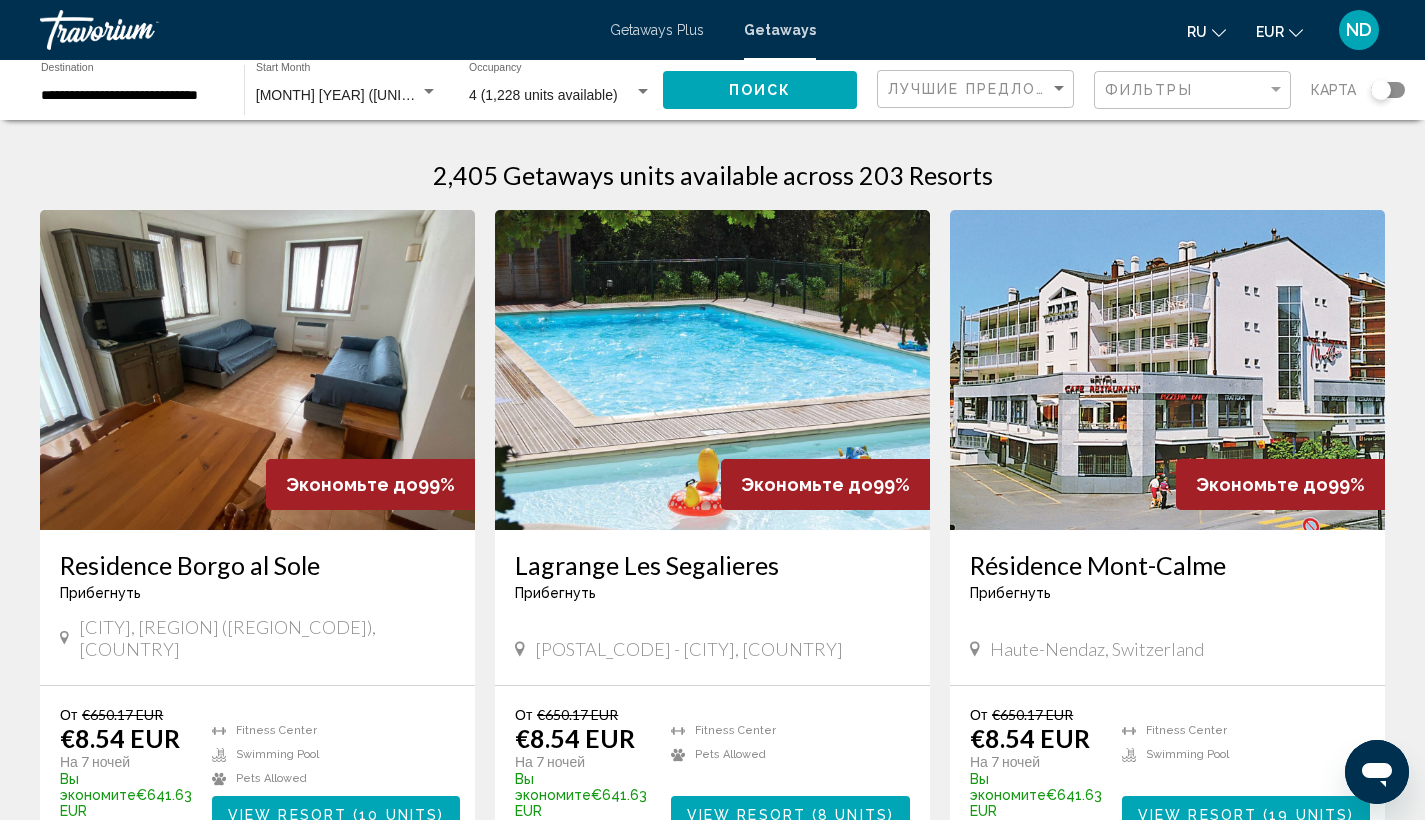 click on "4 (1,228 units available) Occupancy Any Occupancy" 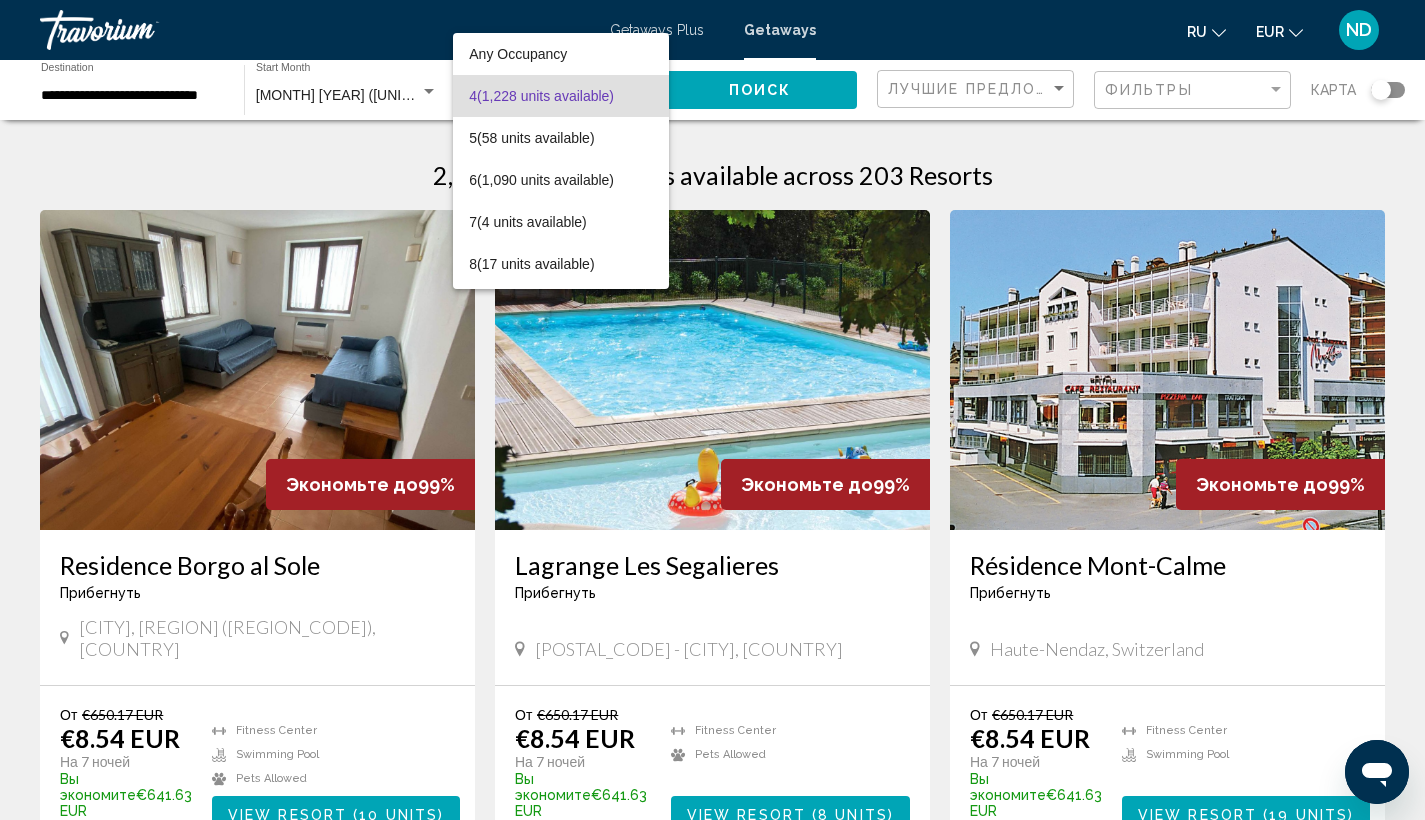 scroll, scrollTop: 0, scrollLeft: 0, axis: both 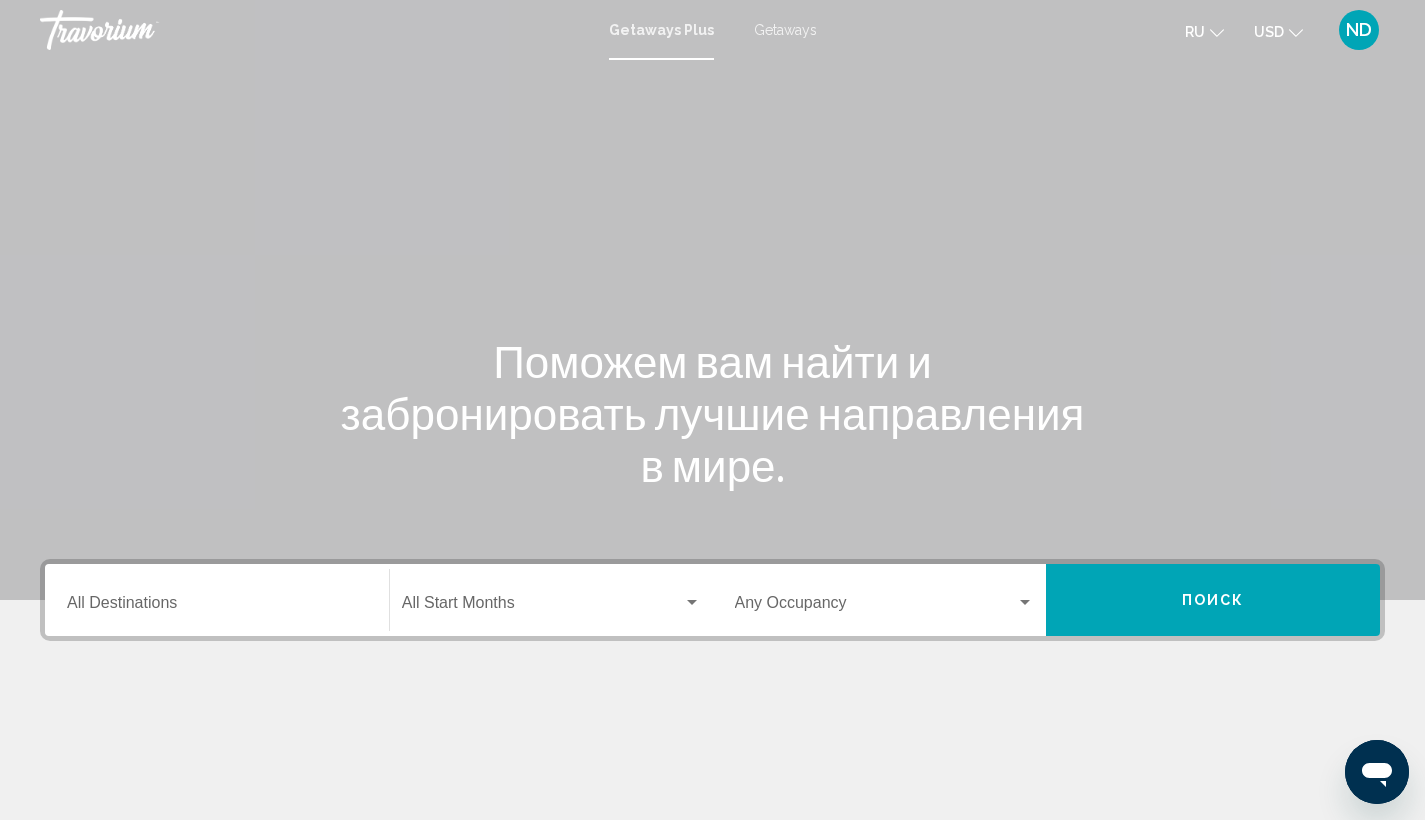 click on "Destination All Destinations" at bounding box center (217, 600) 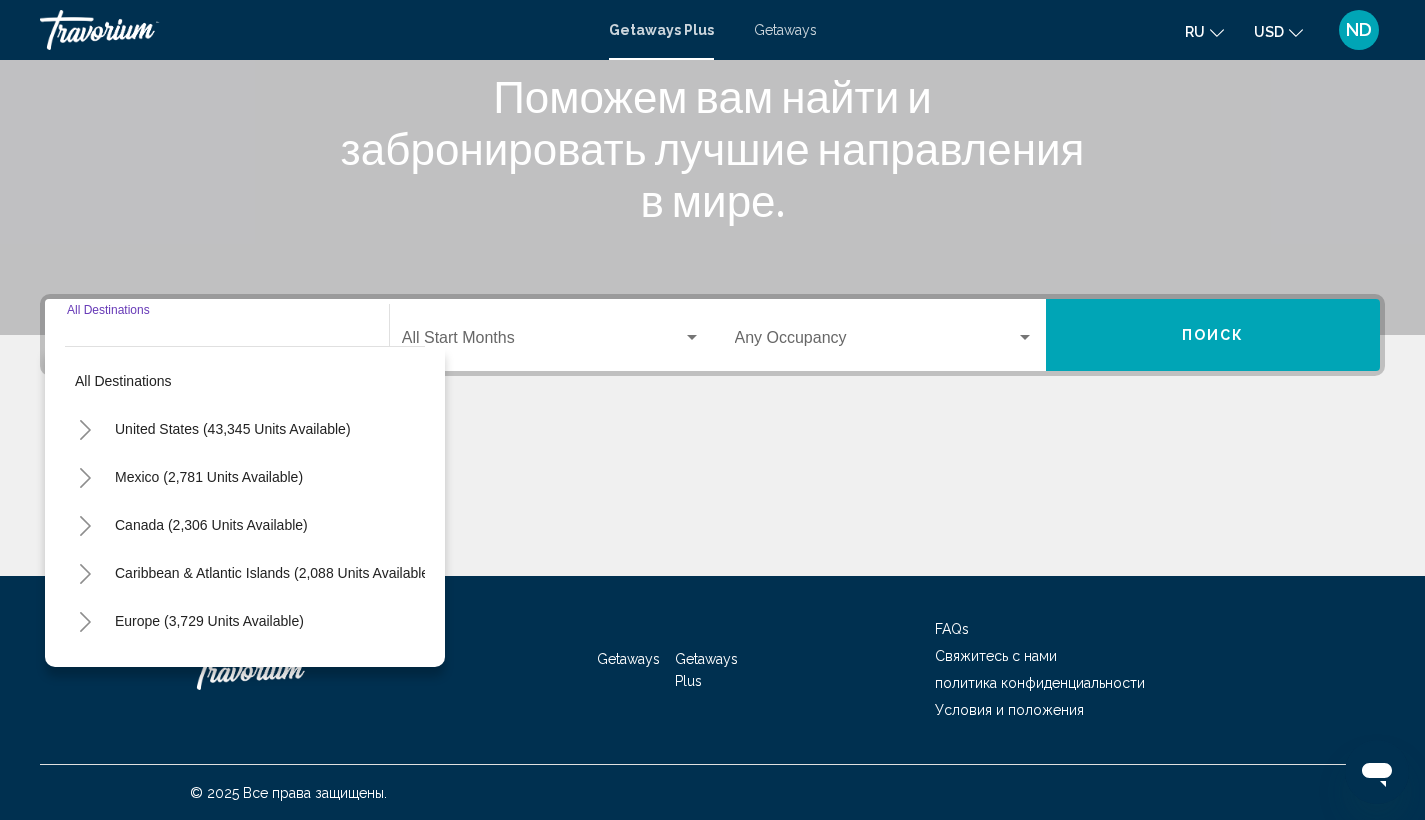 scroll, scrollTop: 266, scrollLeft: 0, axis: vertical 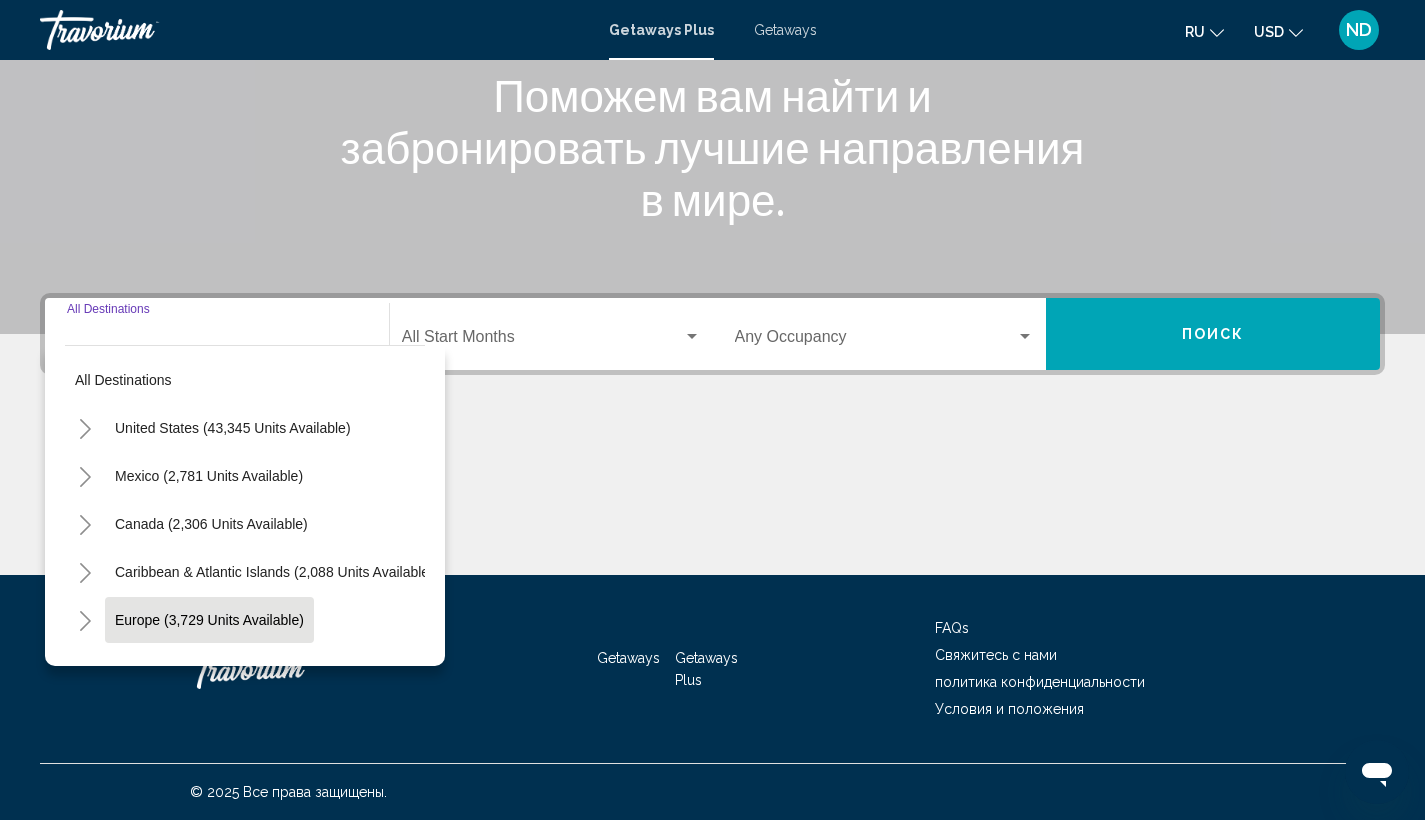 click on "Europe (3,729 units available)" at bounding box center [208, 668] 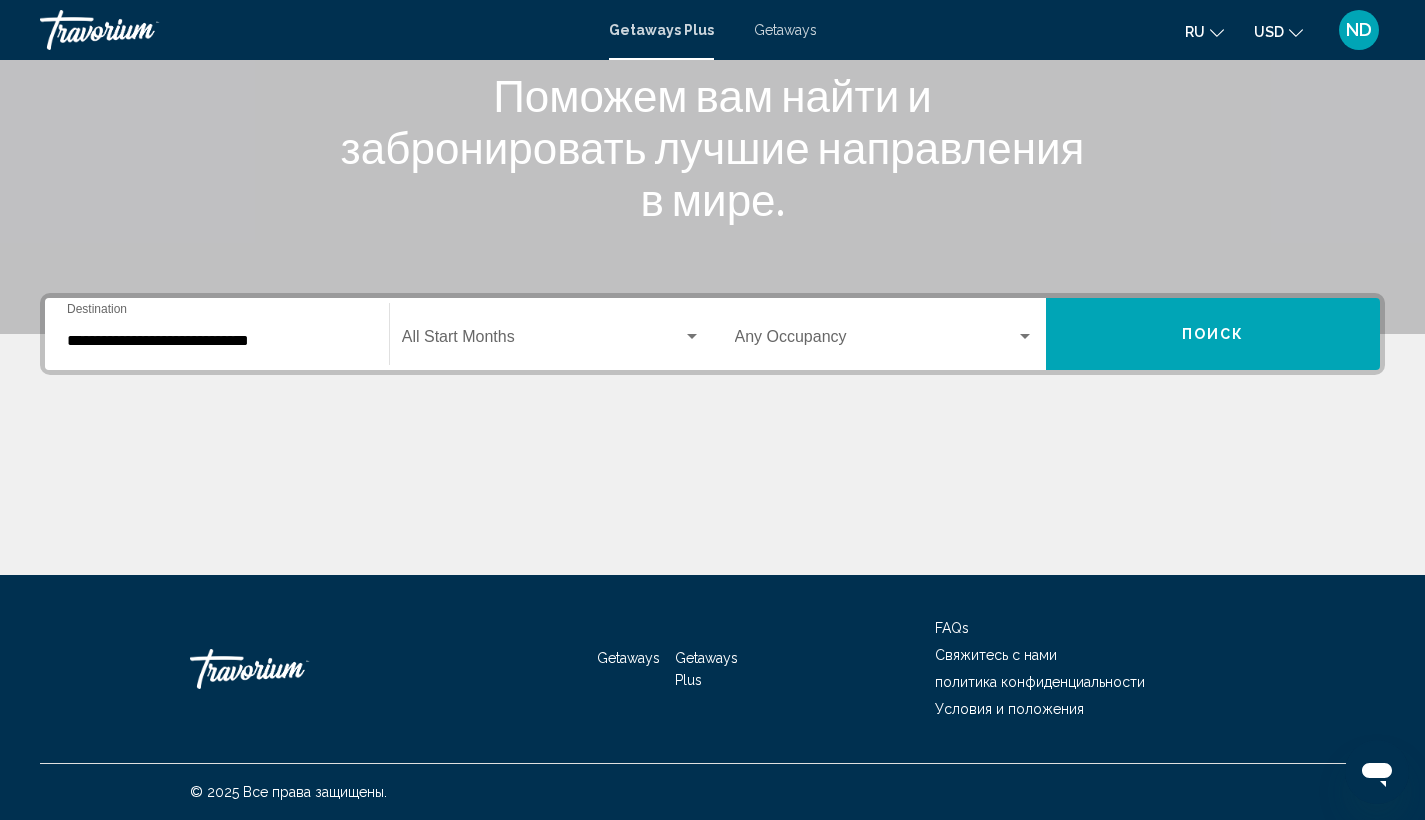 click on "Start Month All Start Months" 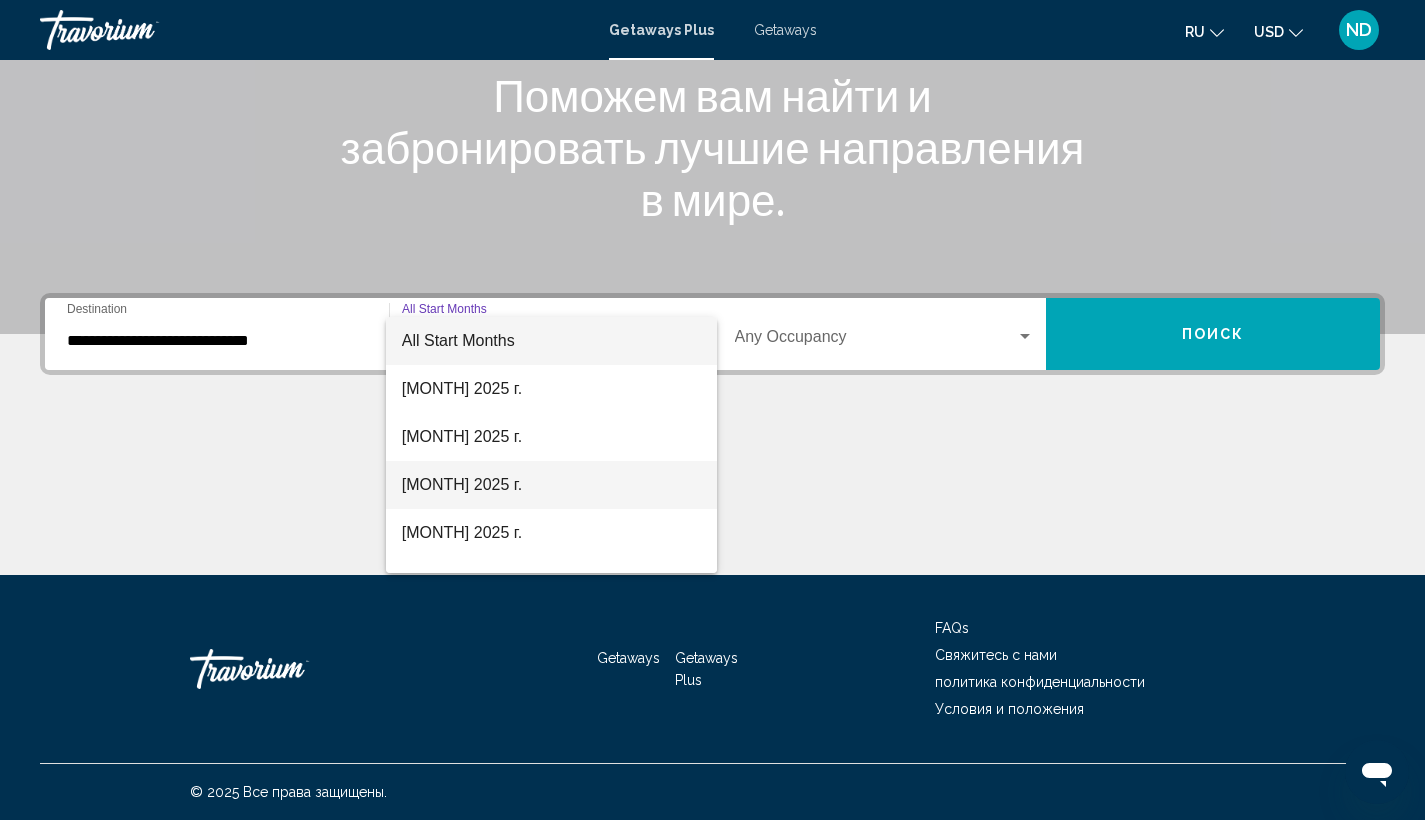 click on "[MONTH] 2025 г." at bounding box center (551, 485) 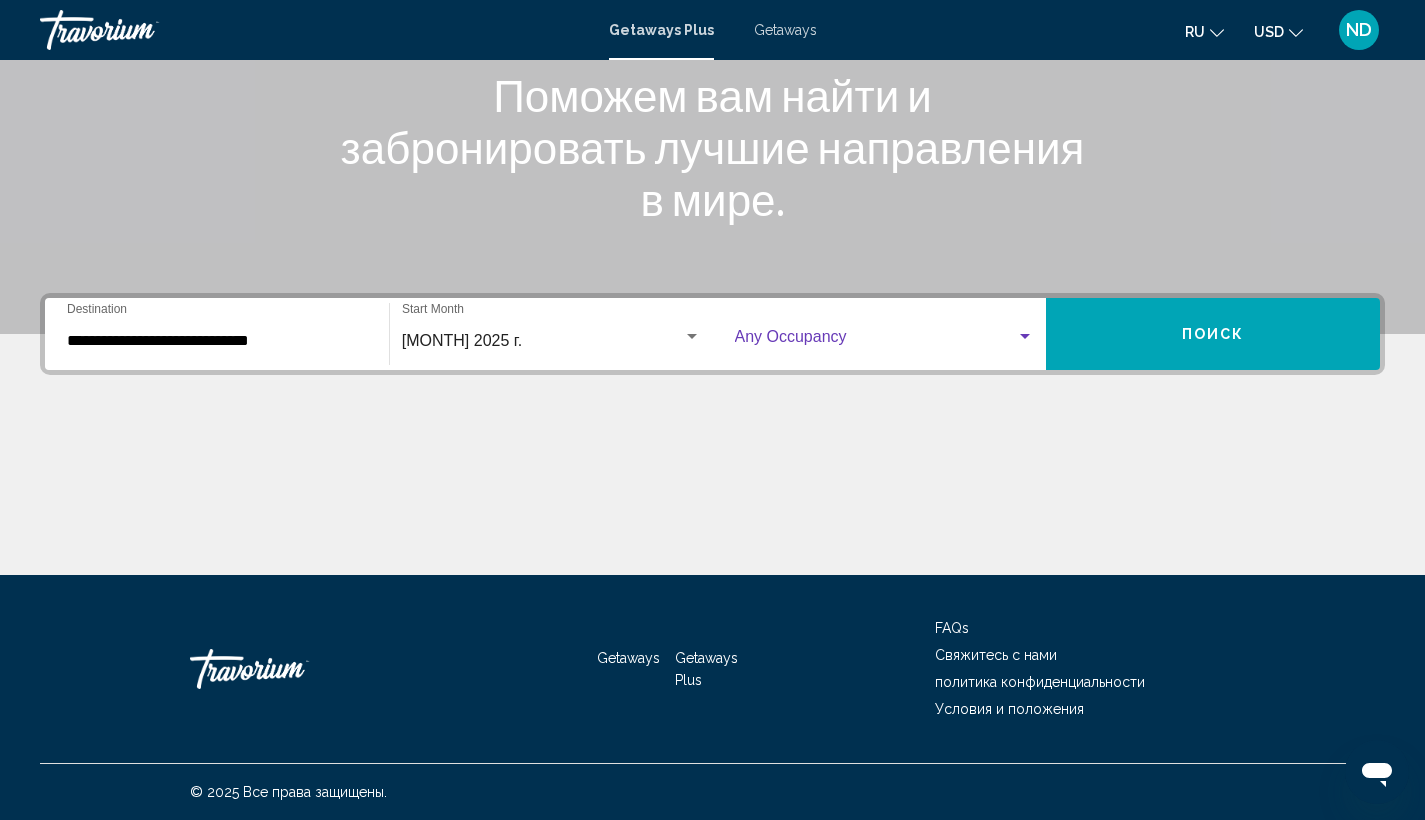 click at bounding box center (876, 341) 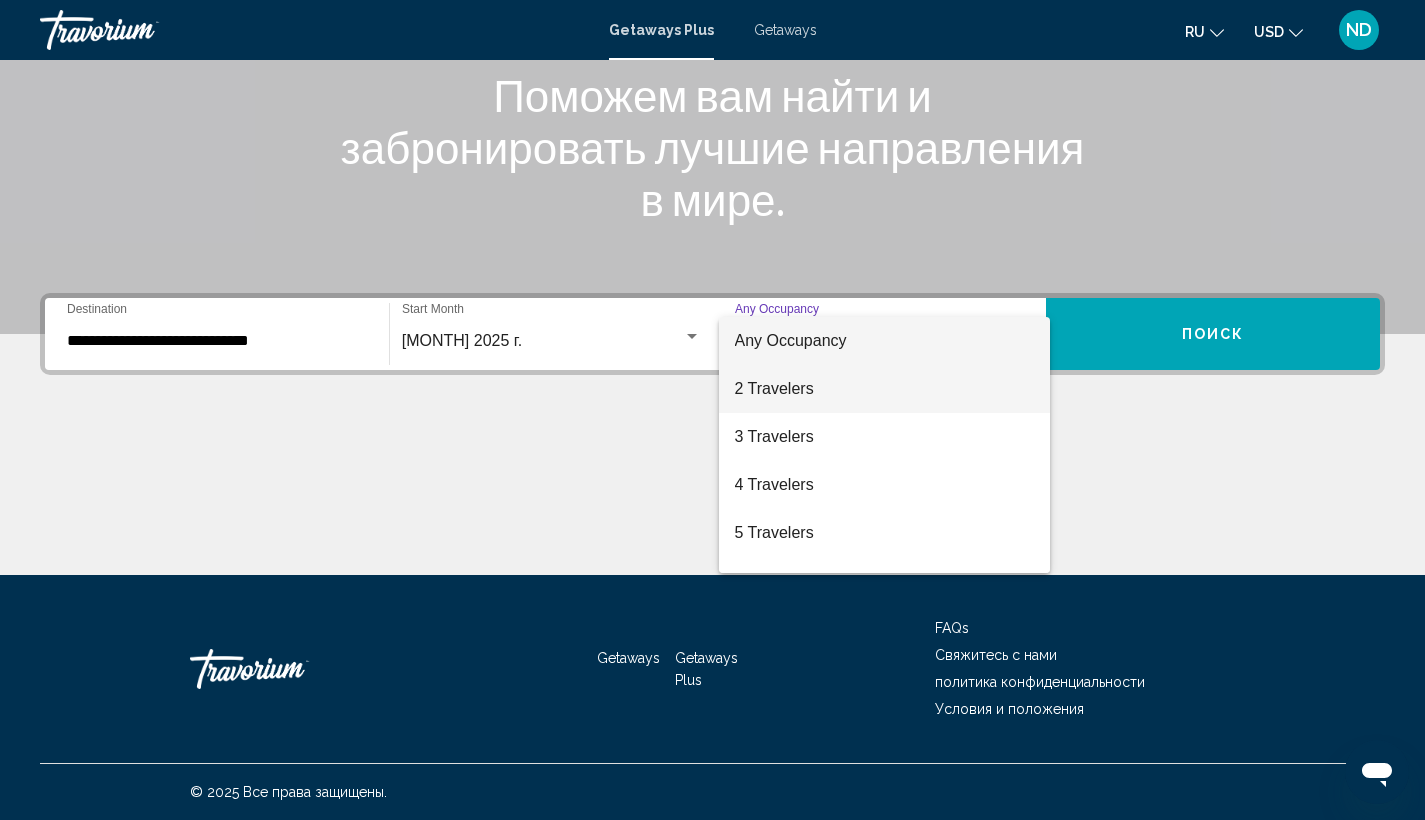 click on "2 Travelers" at bounding box center (885, 389) 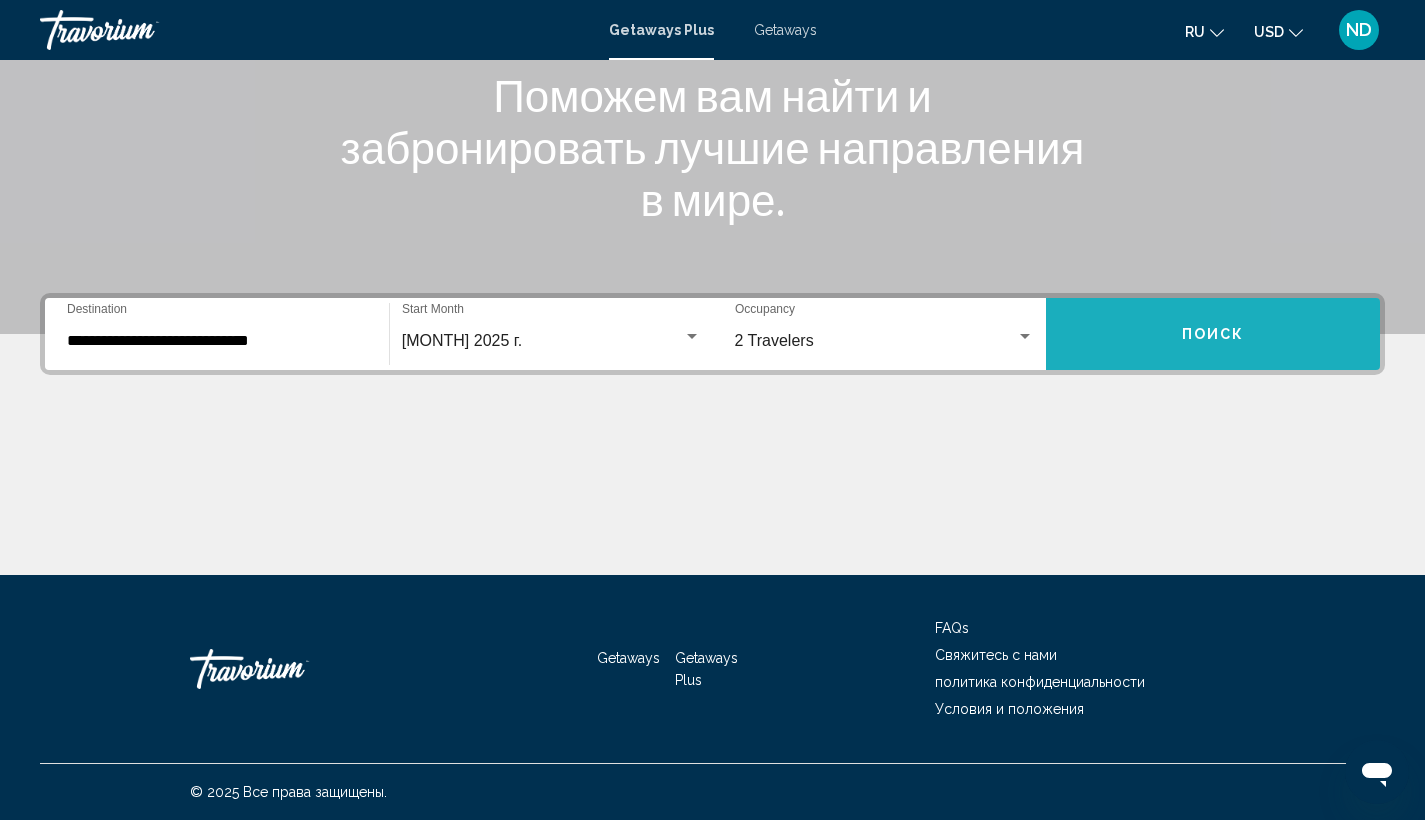 click on "Поиск" at bounding box center [1213, 334] 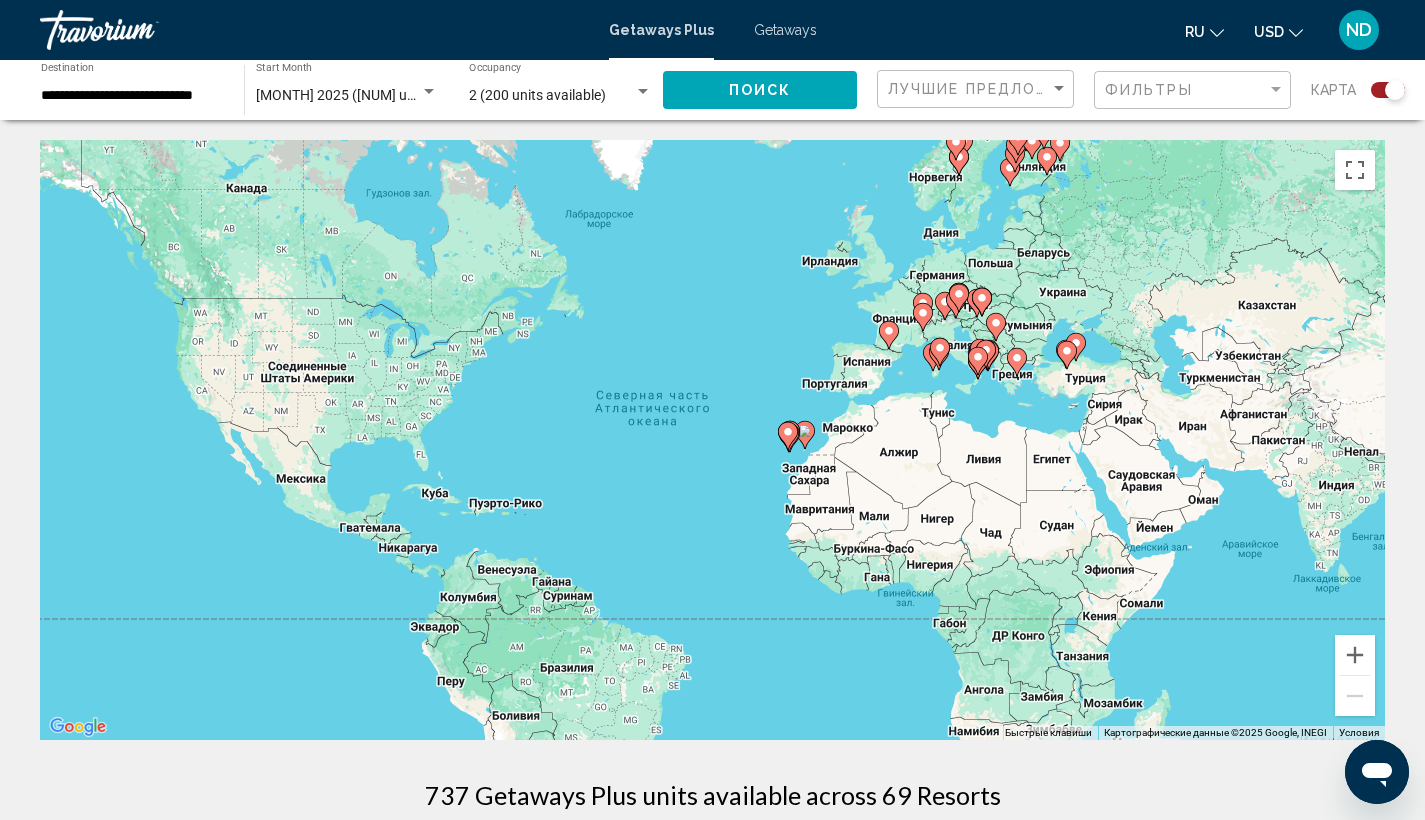 click on "Поиск" 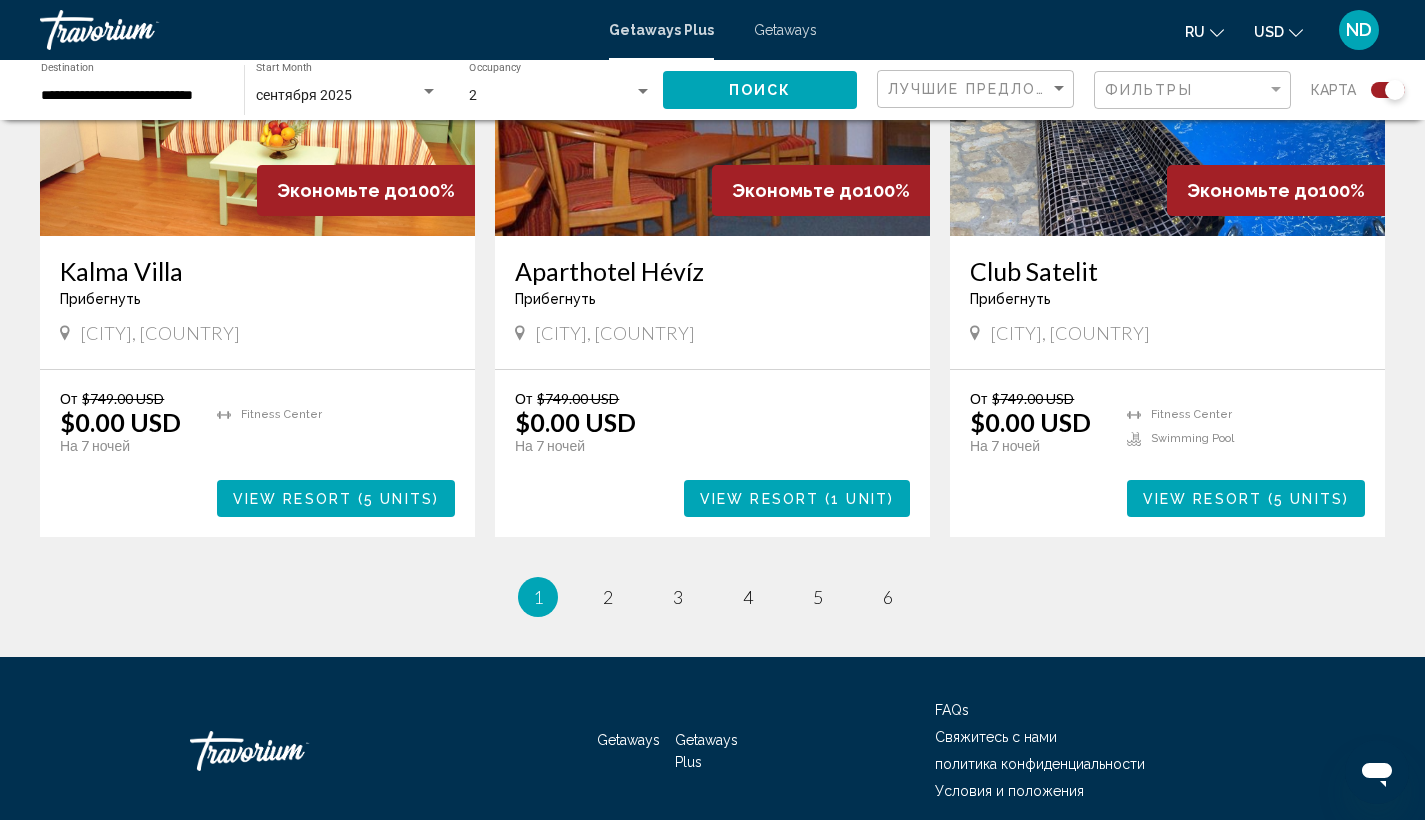 scroll, scrollTop: 2956, scrollLeft: 0, axis: vertical 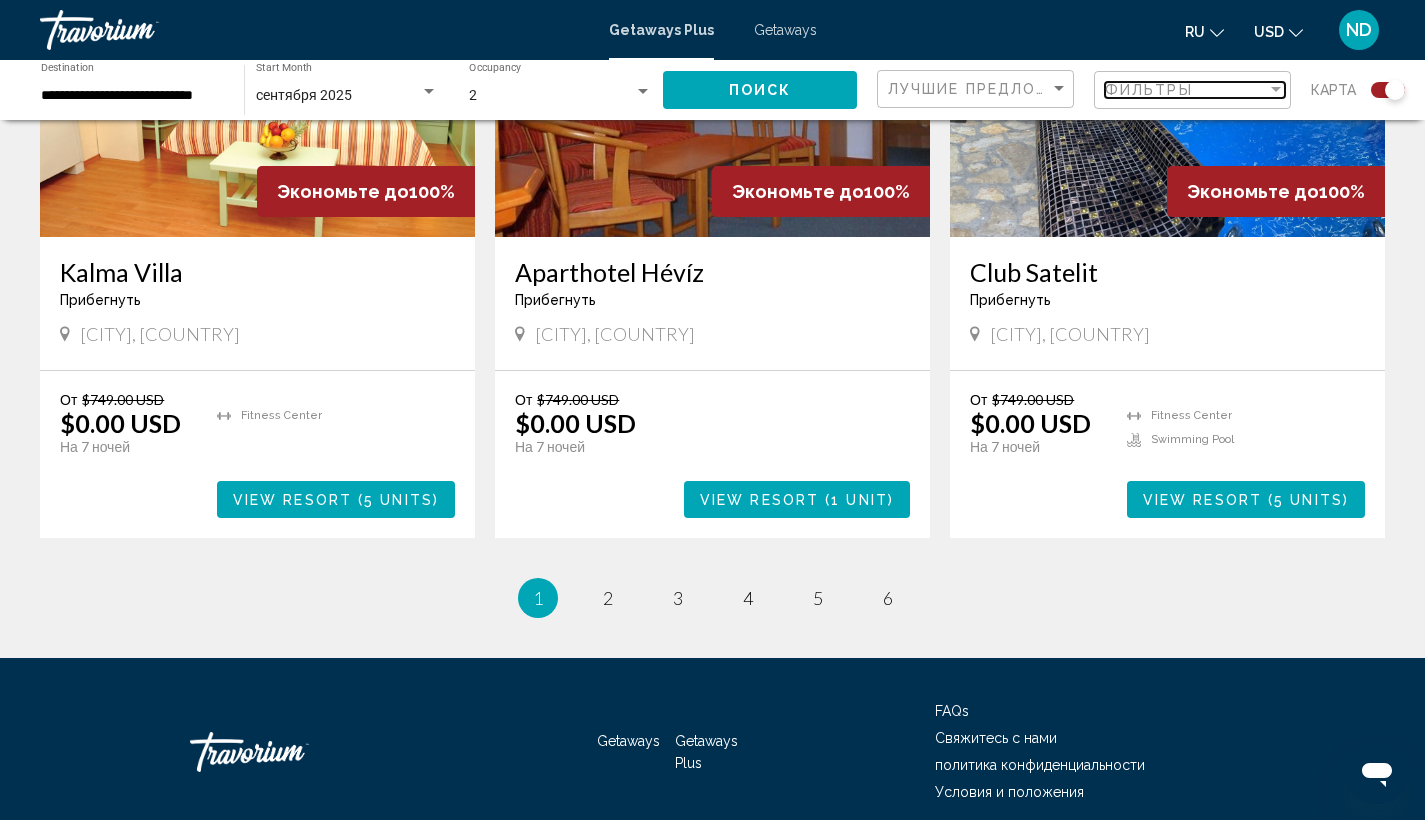 click on "Фильтры" at bounding box center (1149, 90) 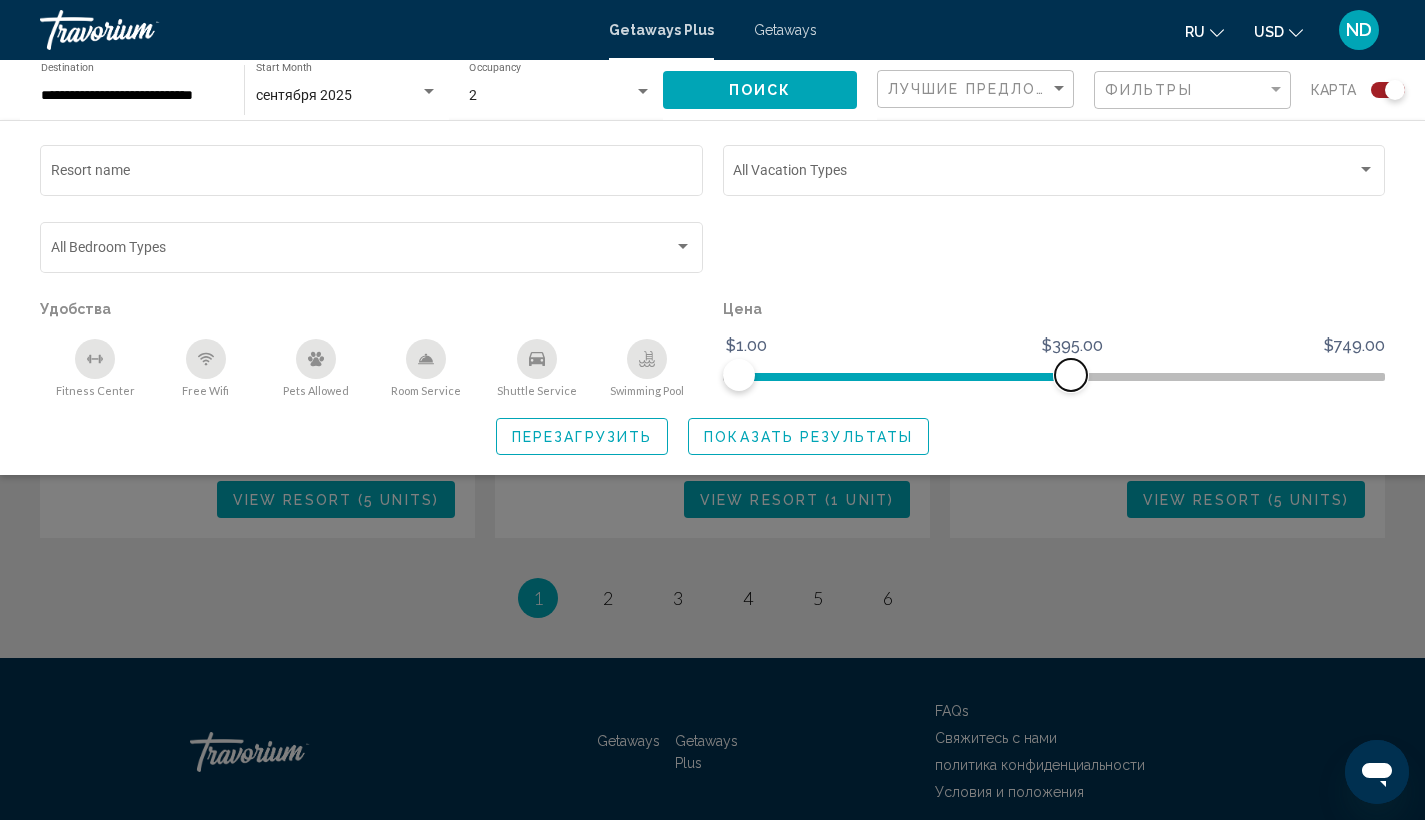 drag, startPoint x: 1361, startPoint y: 369, endPoint x: 1071, endPoint y: 391, distance: 290.83328 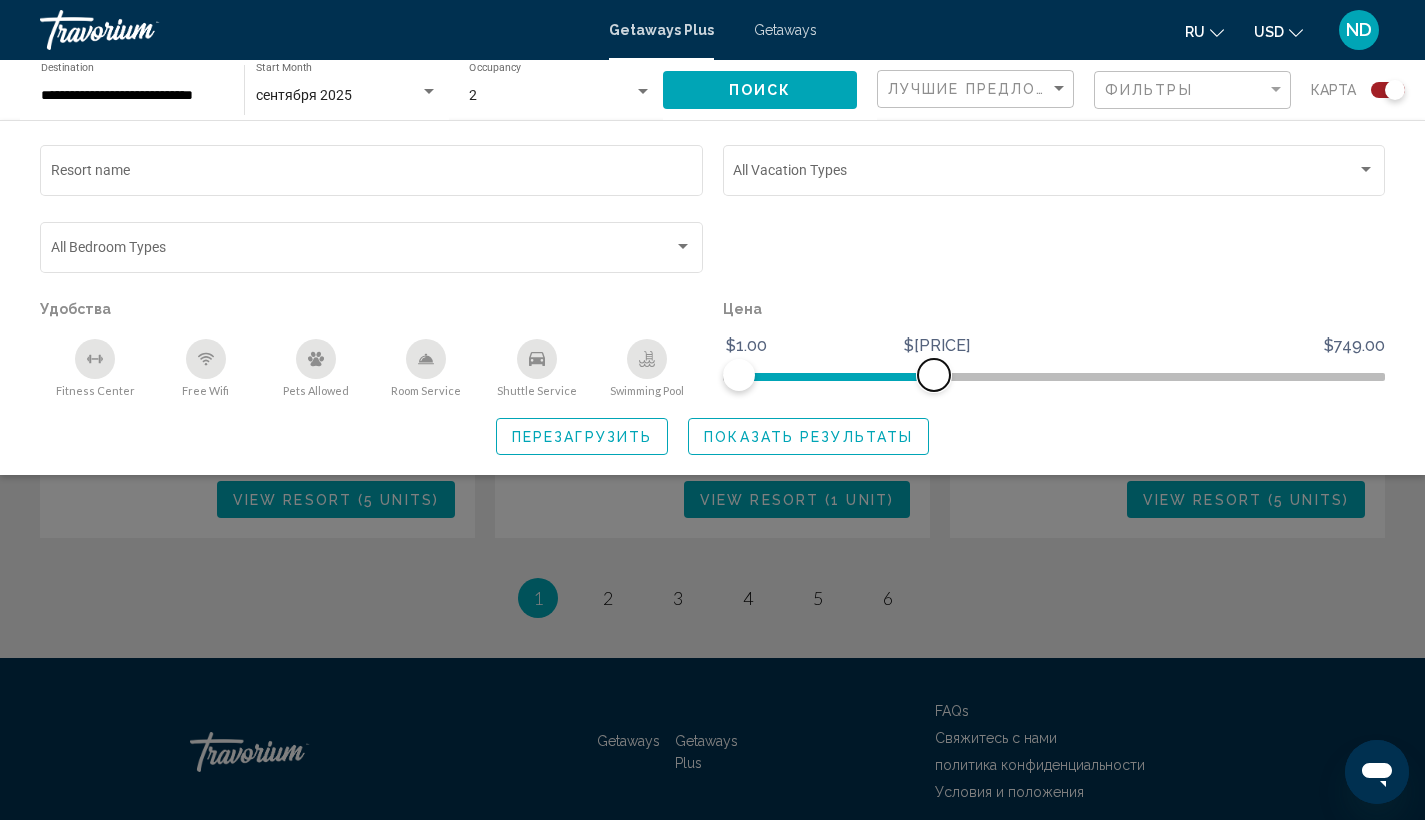 drag, startPoint x: 1065, startPoint y: 383, endPoint x: 933, endPoint y: 384, distance: 132.00378 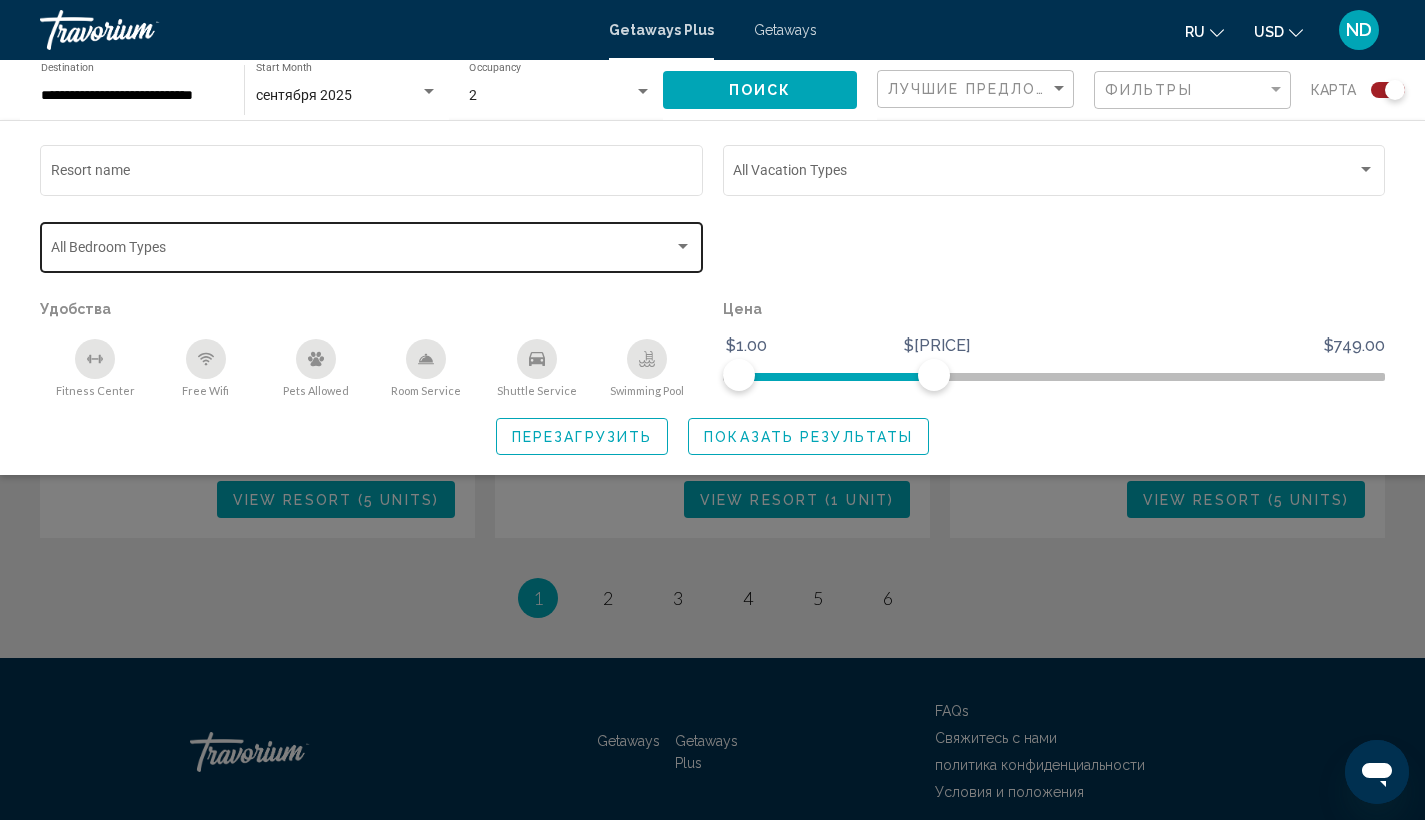 click at bounding box center (363, 251) 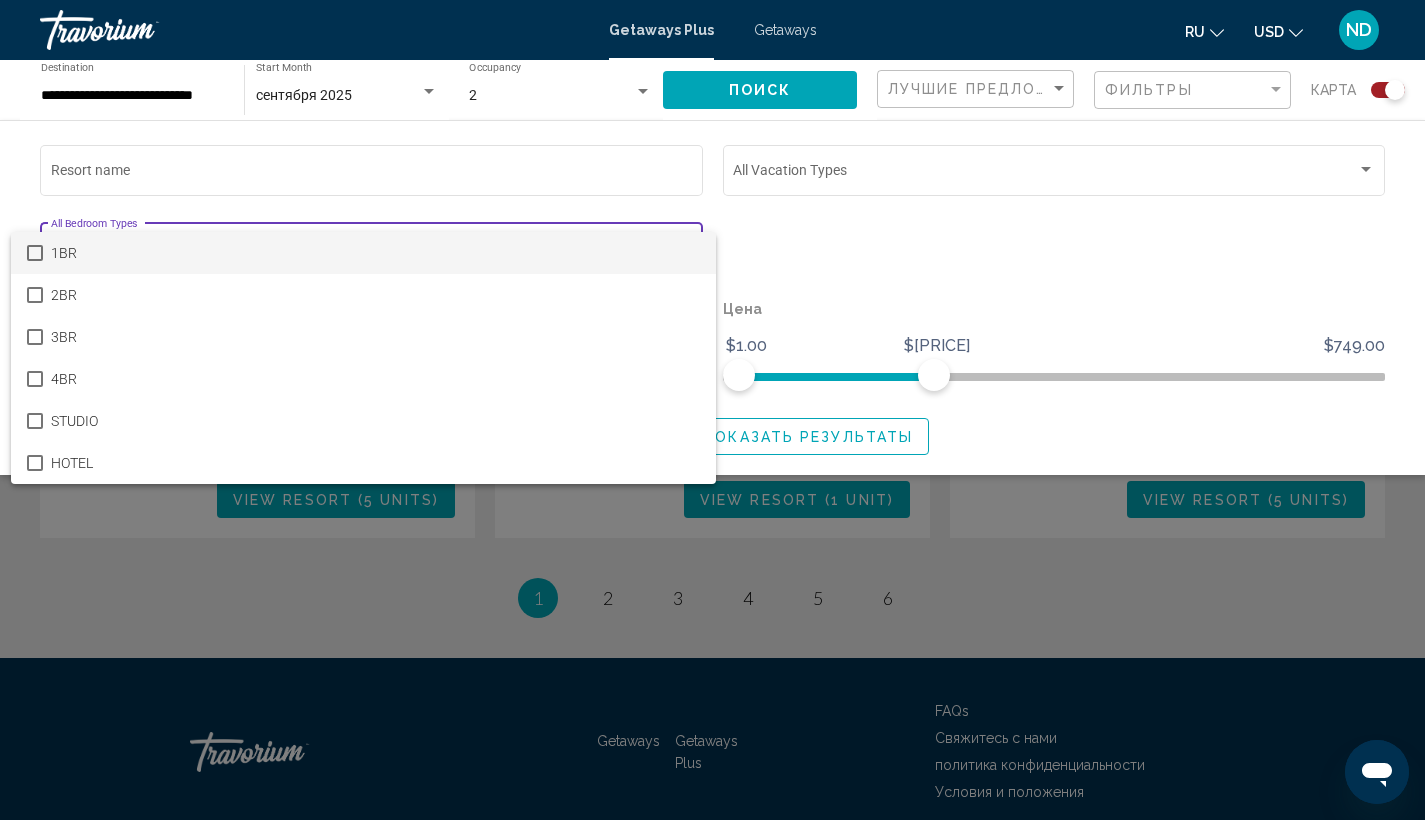 click at bounding box center (712, 410) 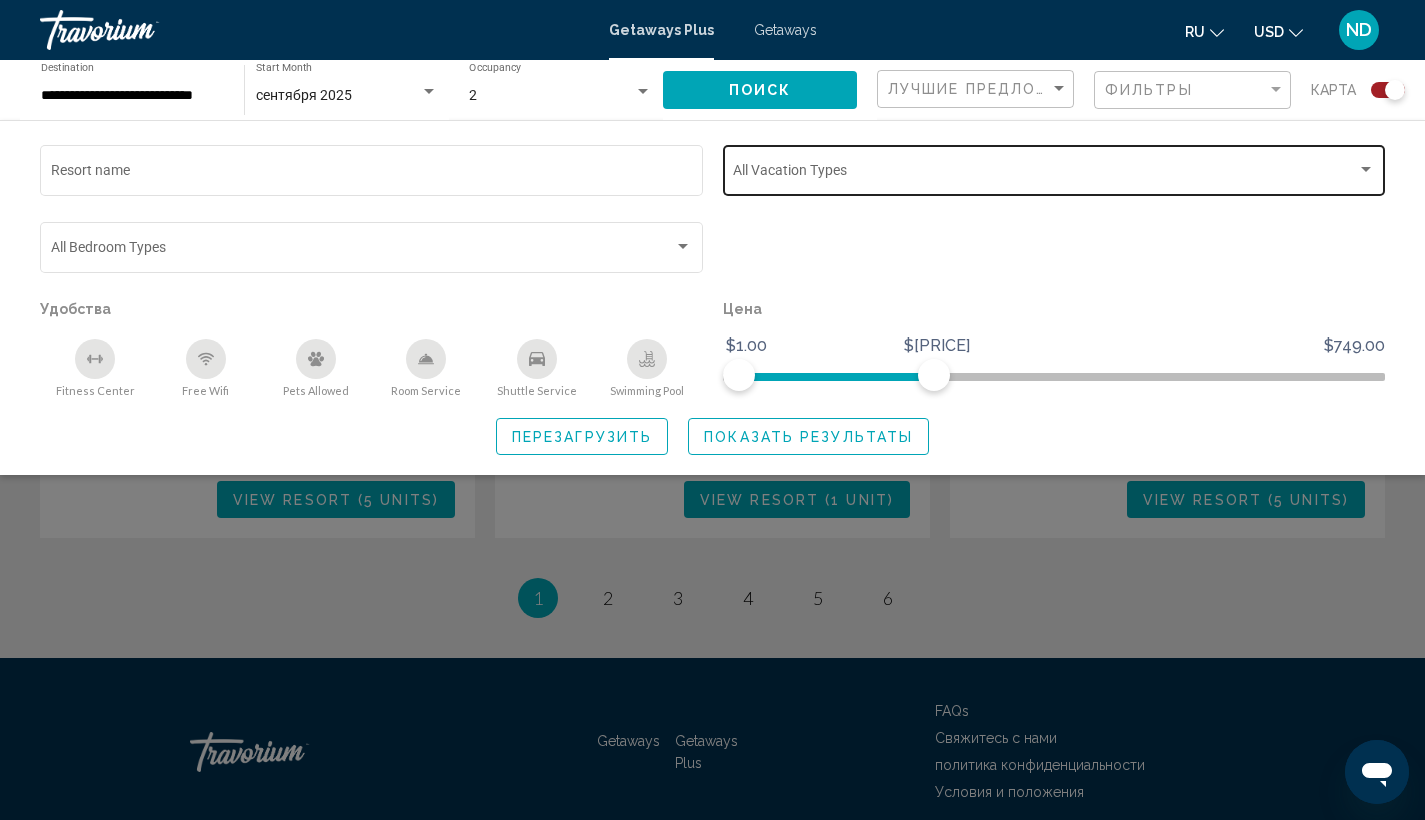 click on "Vacation Types All Vacation Types" 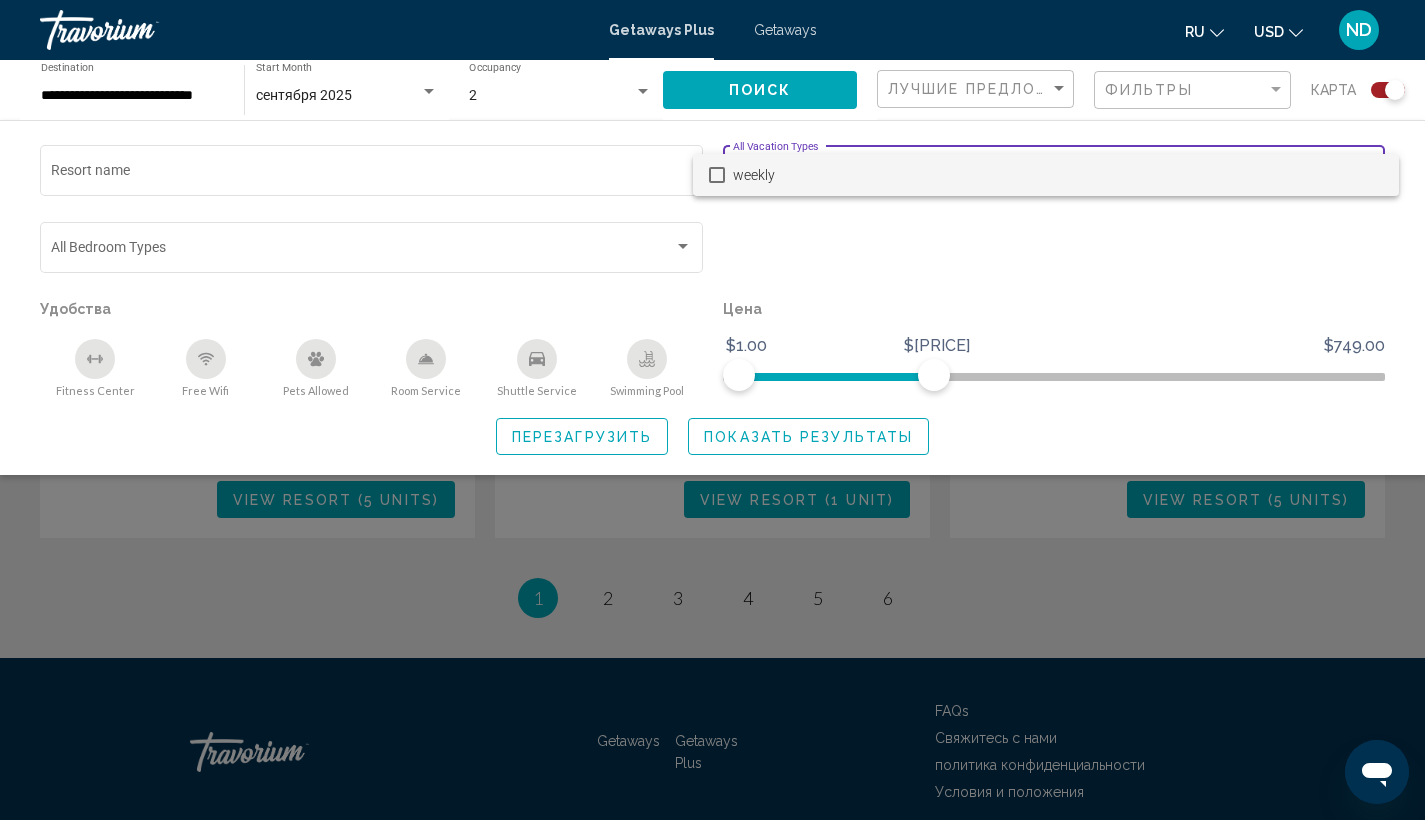 click at bounding box center (712, 410) 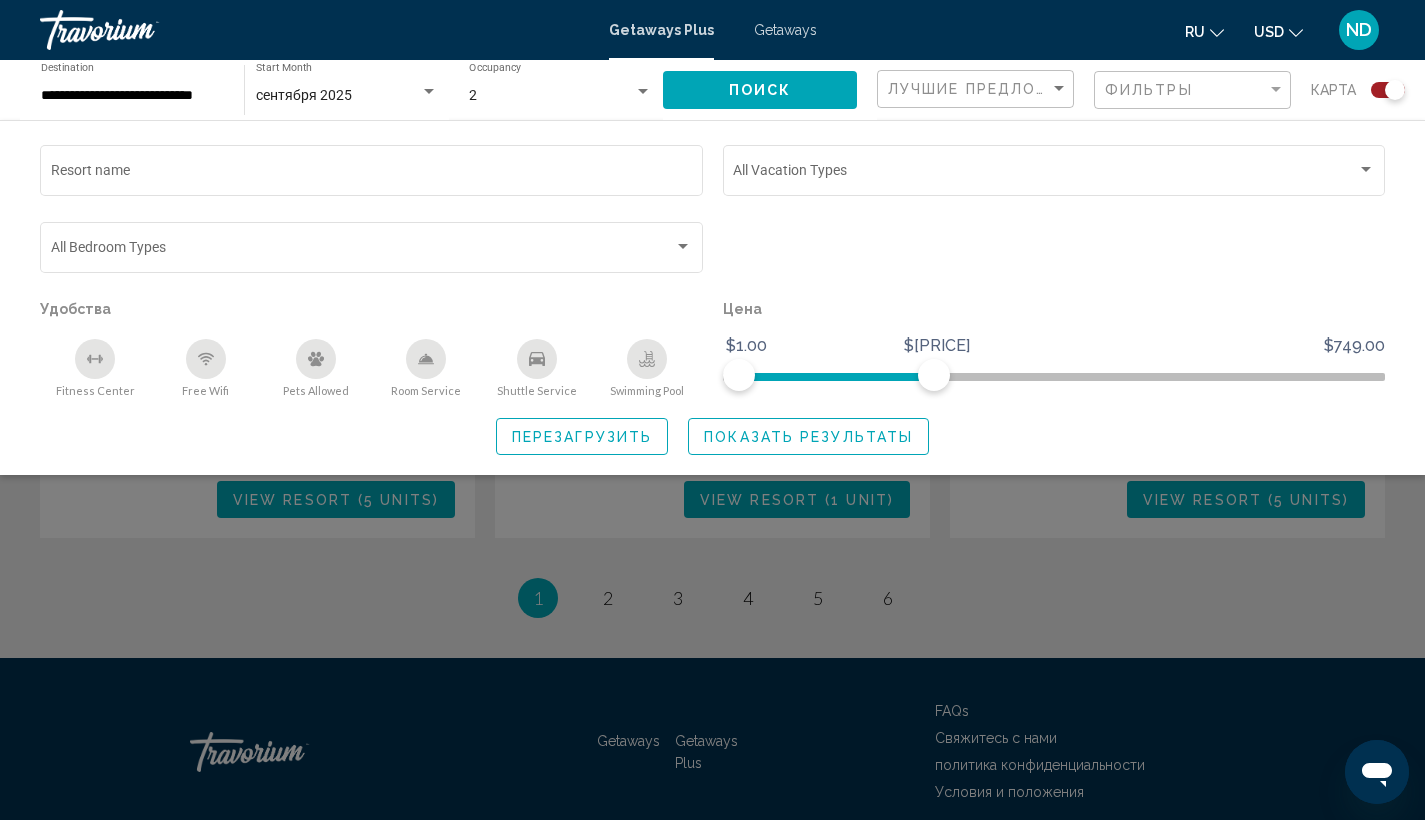 click on "Показать результаты" 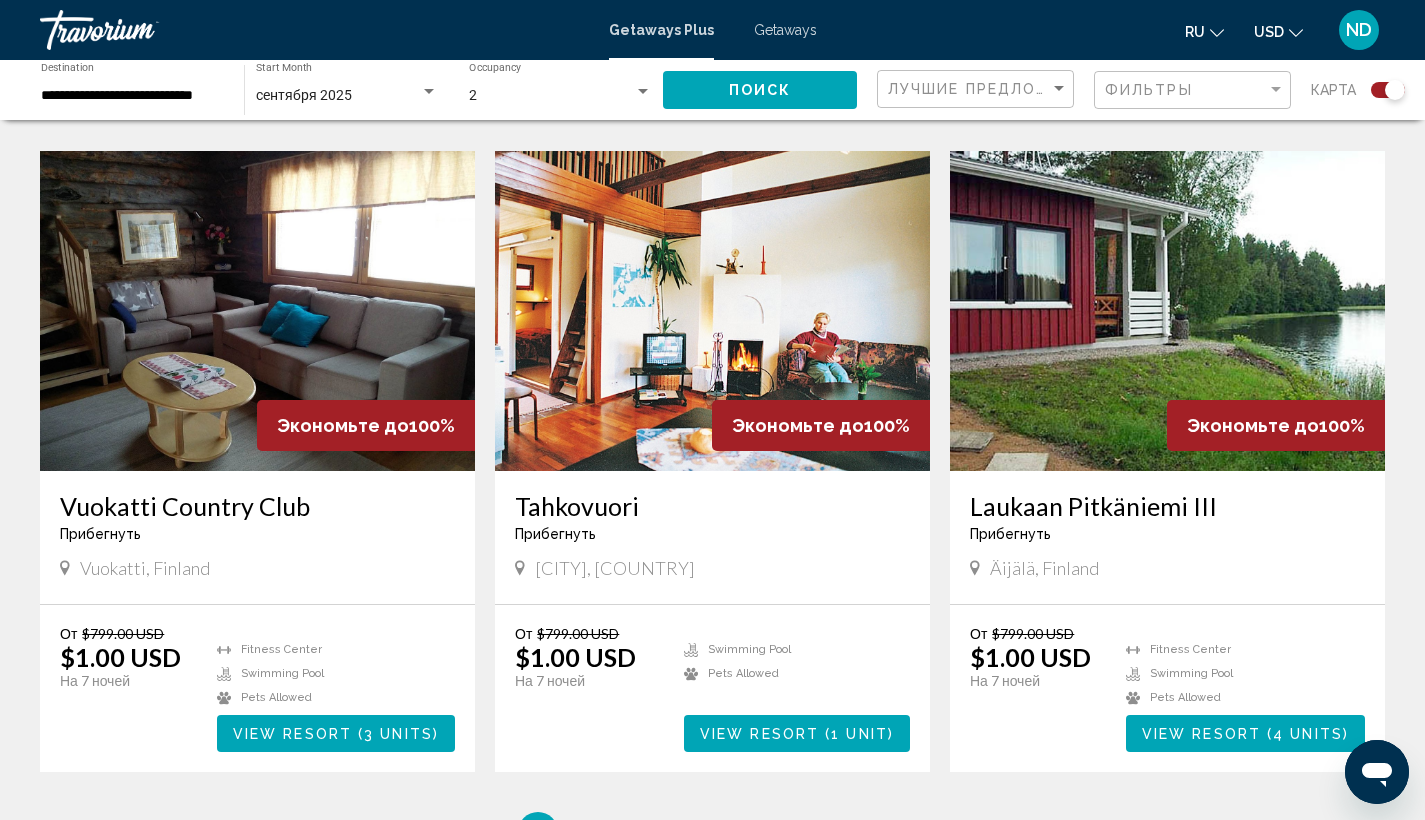 scroll, scrollTop: 2688, scrollLeft: 0, axis: vertical 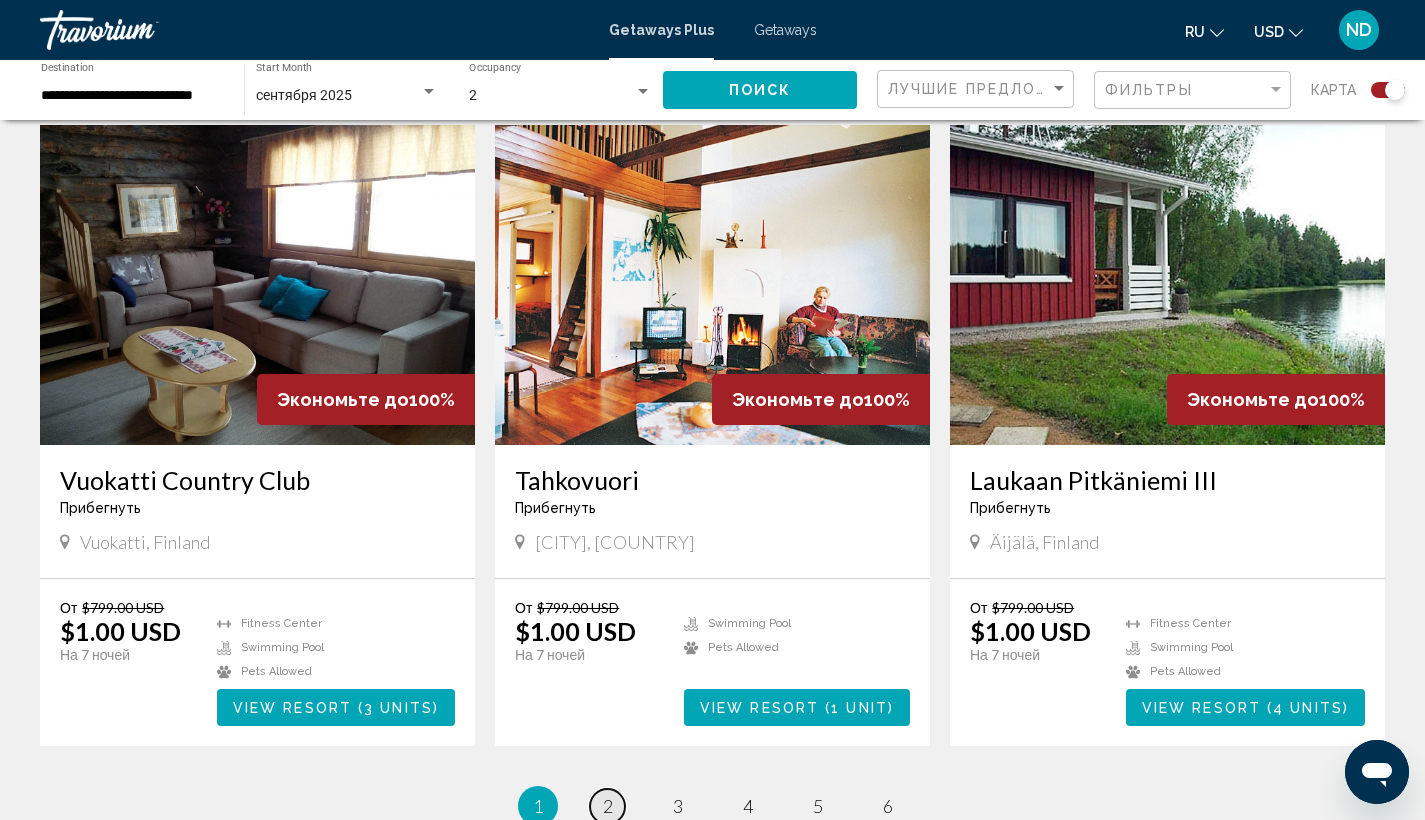 click on "page  2" at bounding box center (607, 806) 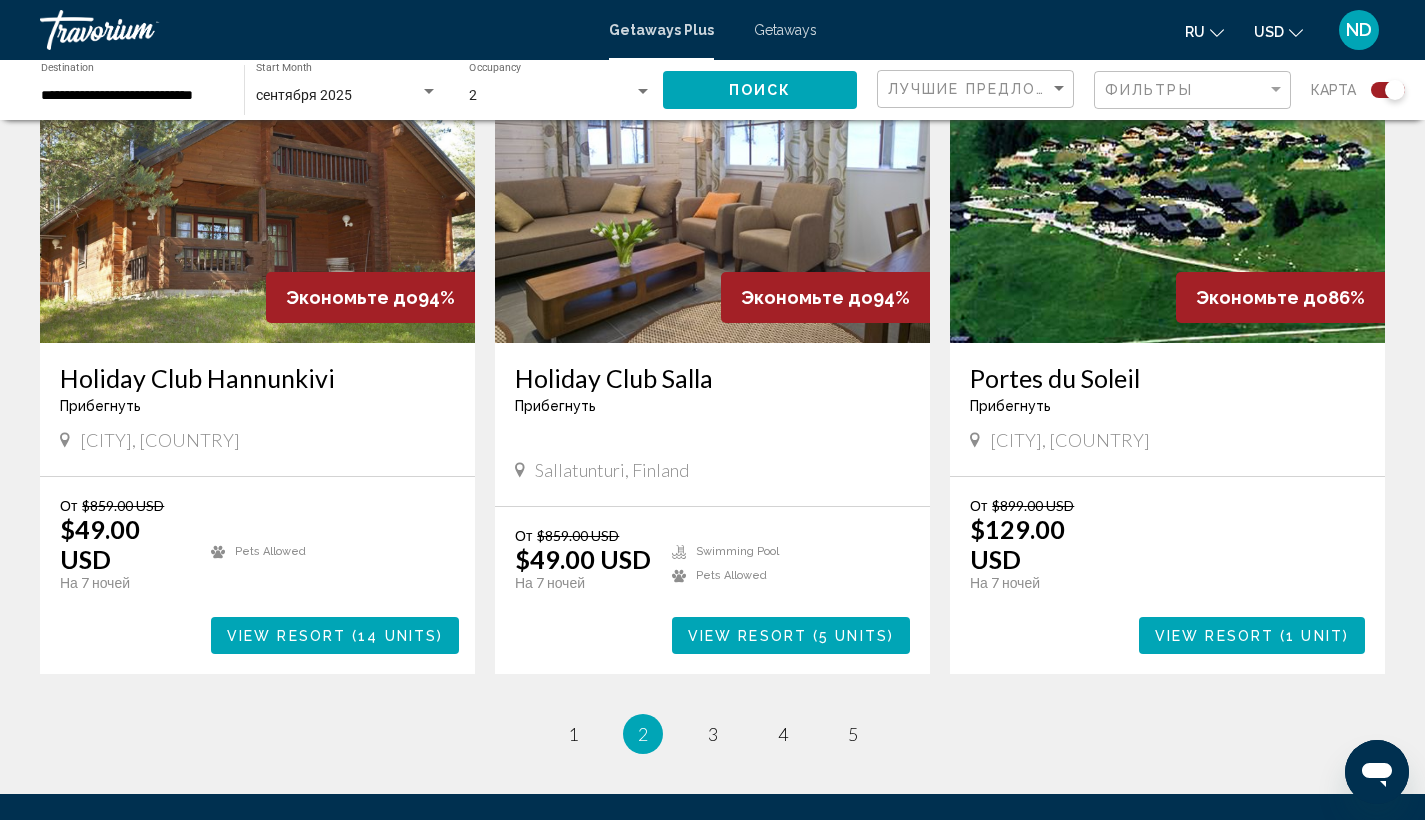 scroll, scrollTop: 2869, scrollLeft: 0, axis: vertical 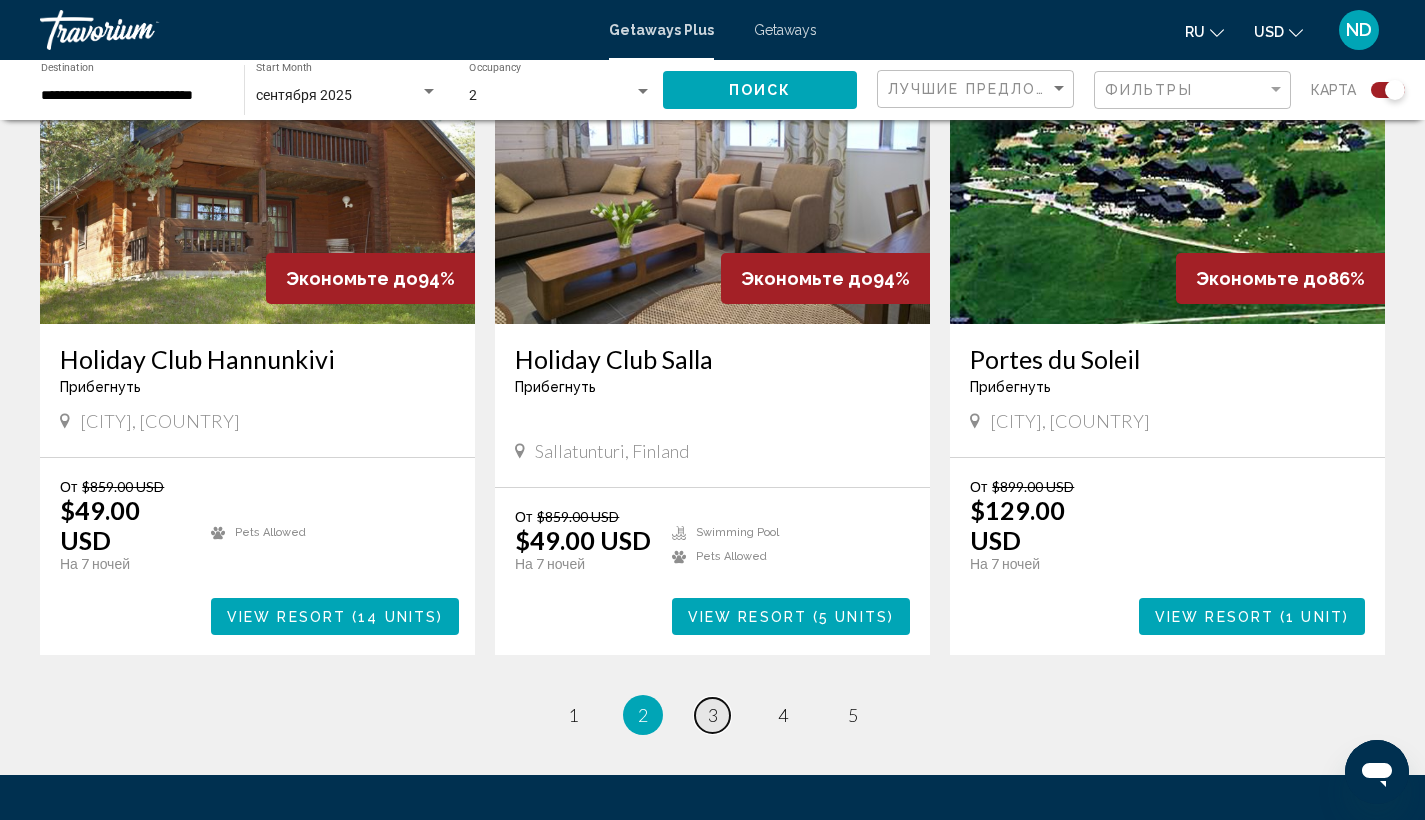click on "page  3" at bounding box center (712, 715) 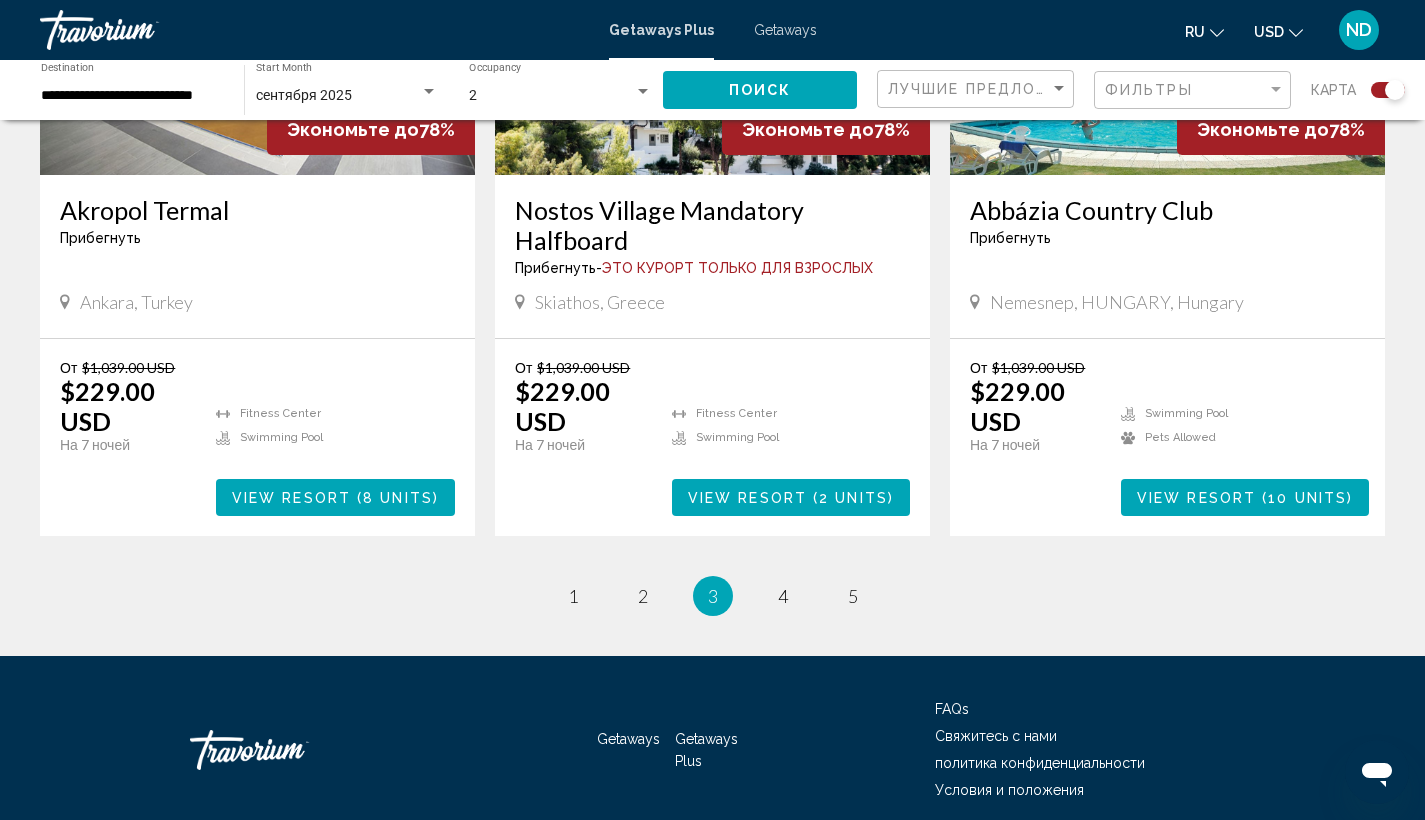 scroll, scrollTop: 3076, scrollLeft: 0, axis: vertical 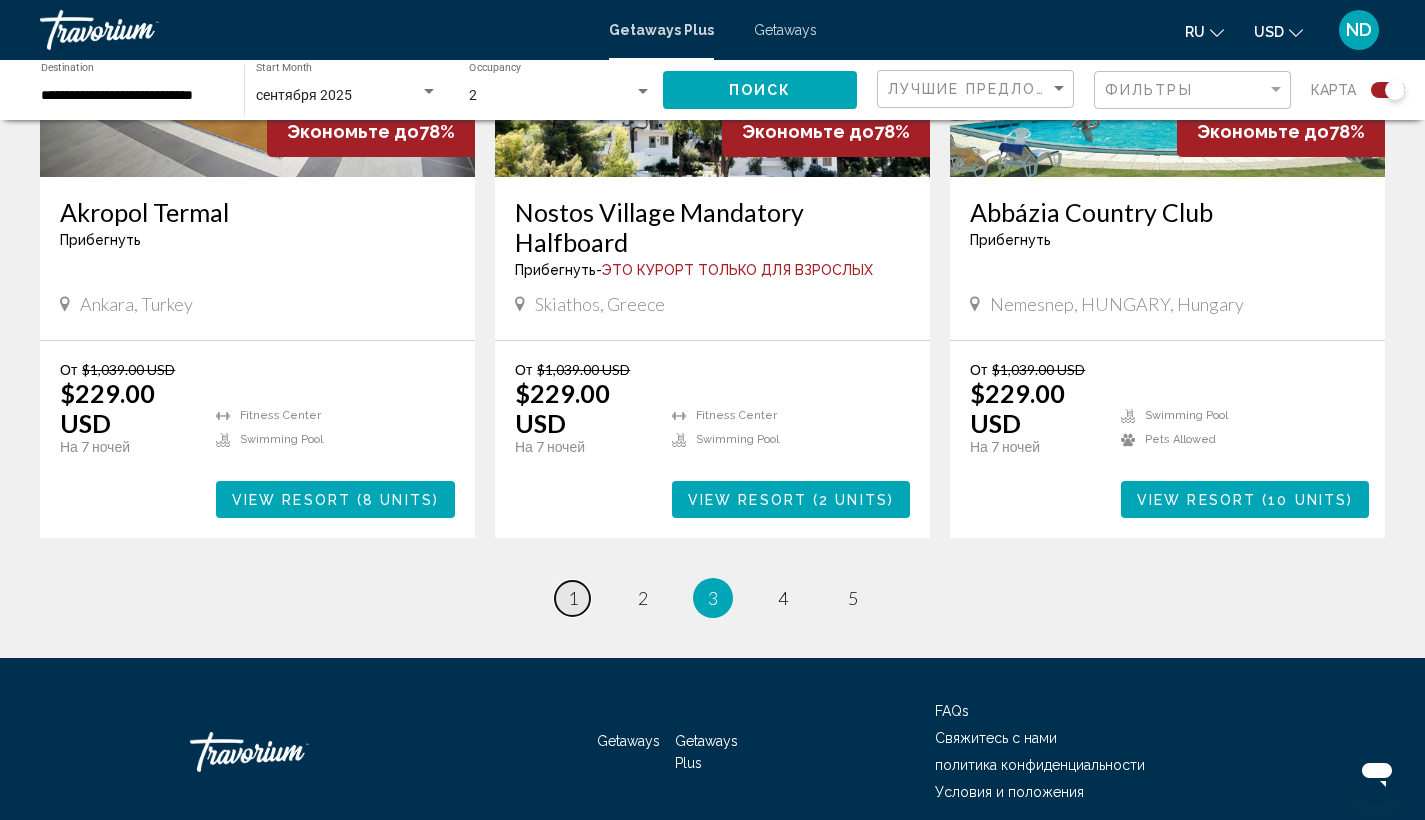 click on "1" at bounding box center (573, 598) 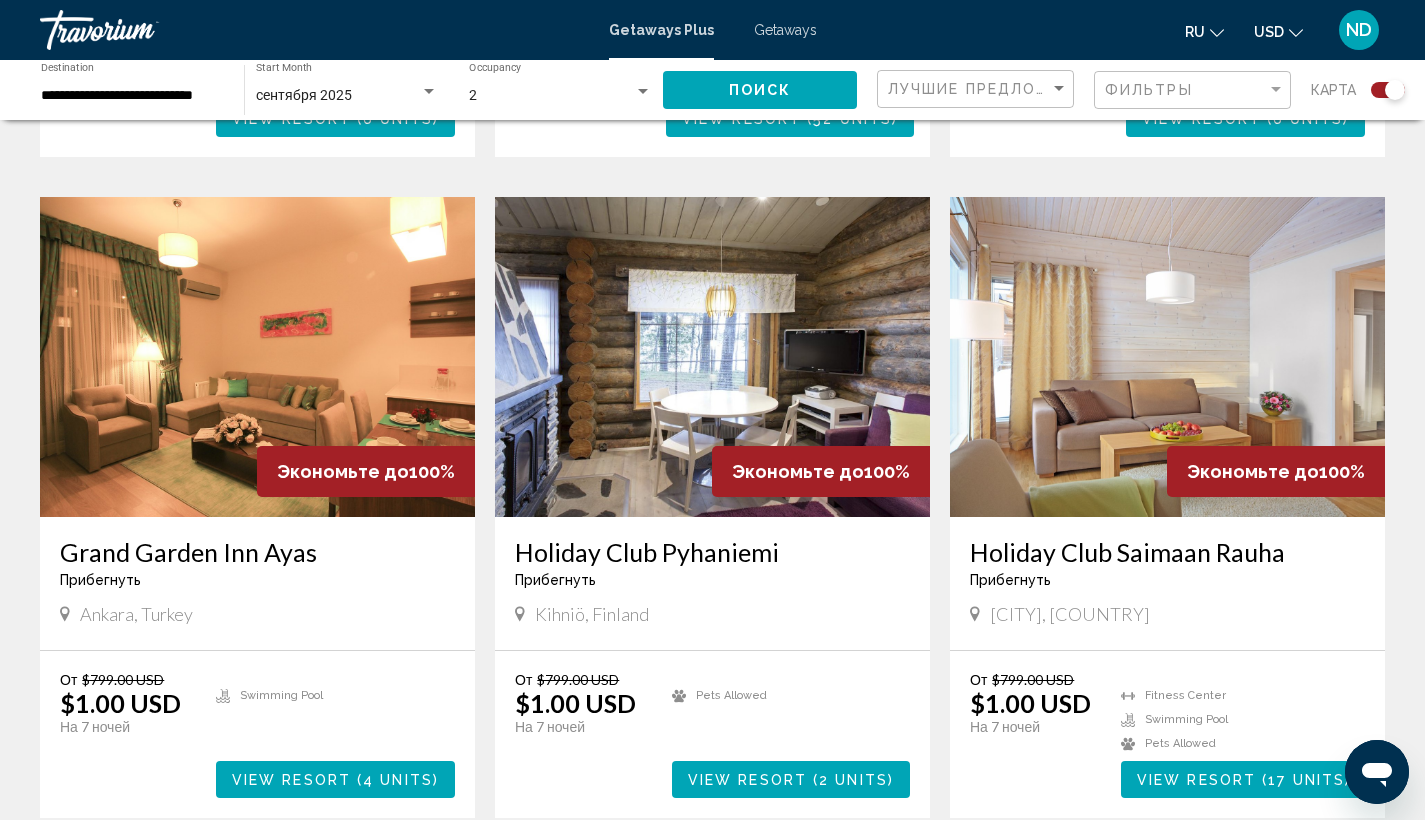scroll, scrollTop: 1956, scrollLeft: 0, axis: vertical 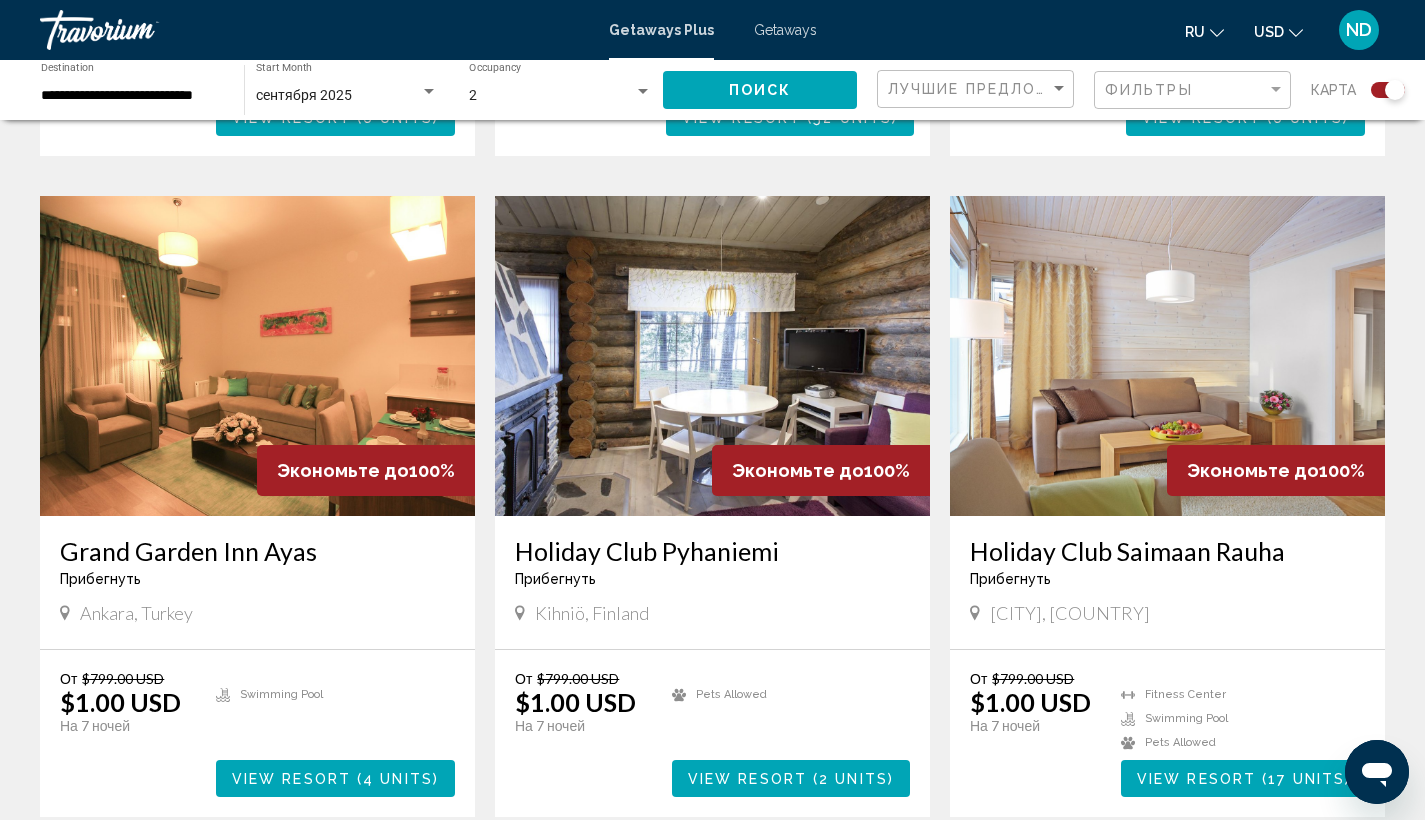click on "От $[PRICE] USD $[PRICE] USD На 7 ночей Вы экономите  $[PRICE] USD   temp  3.8
Pets Allowed View Resort    ( 2 units )" at bounding box center [712, 733] 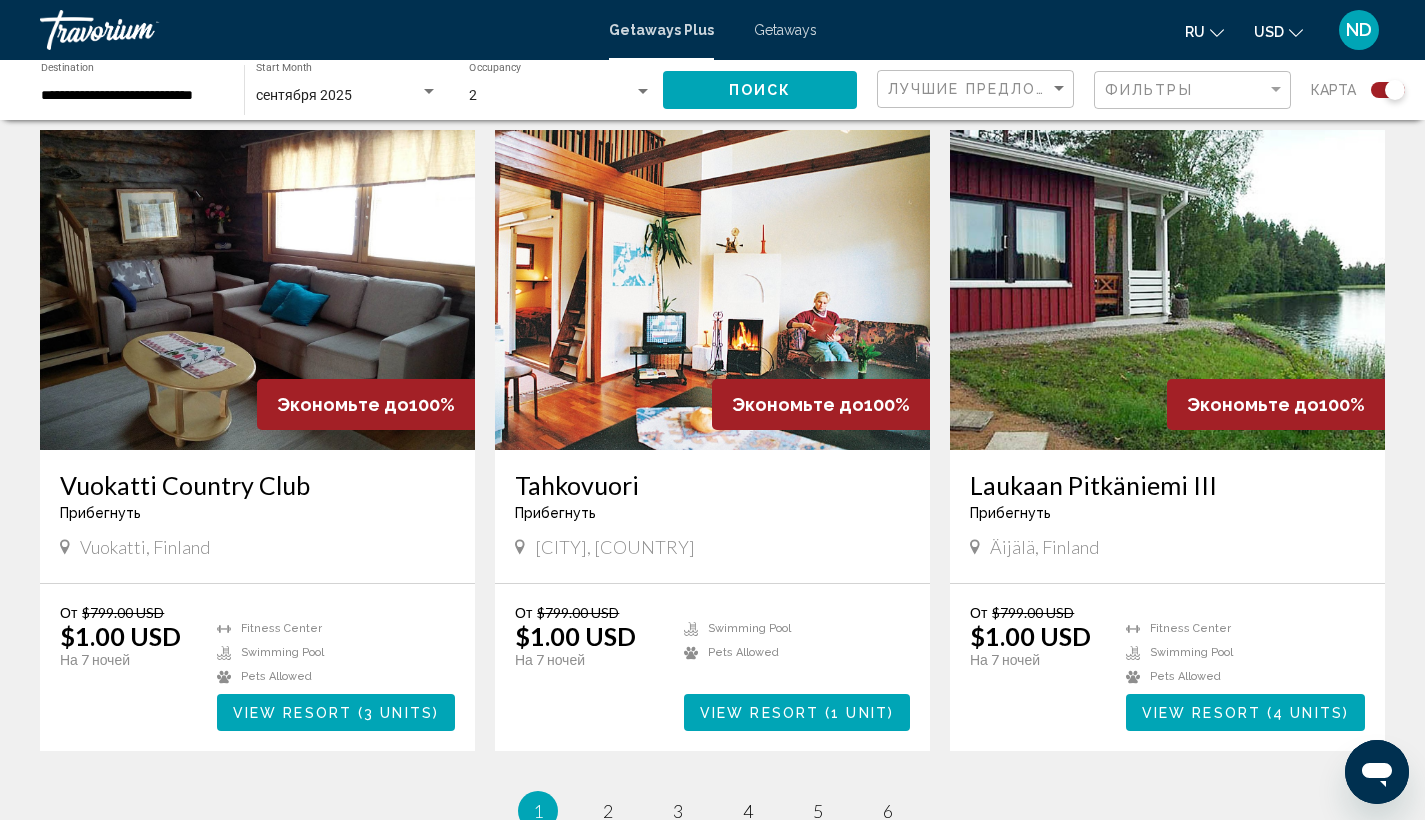scroll, scrollTop: 2694, scrollLeft: 0, axis: vertical 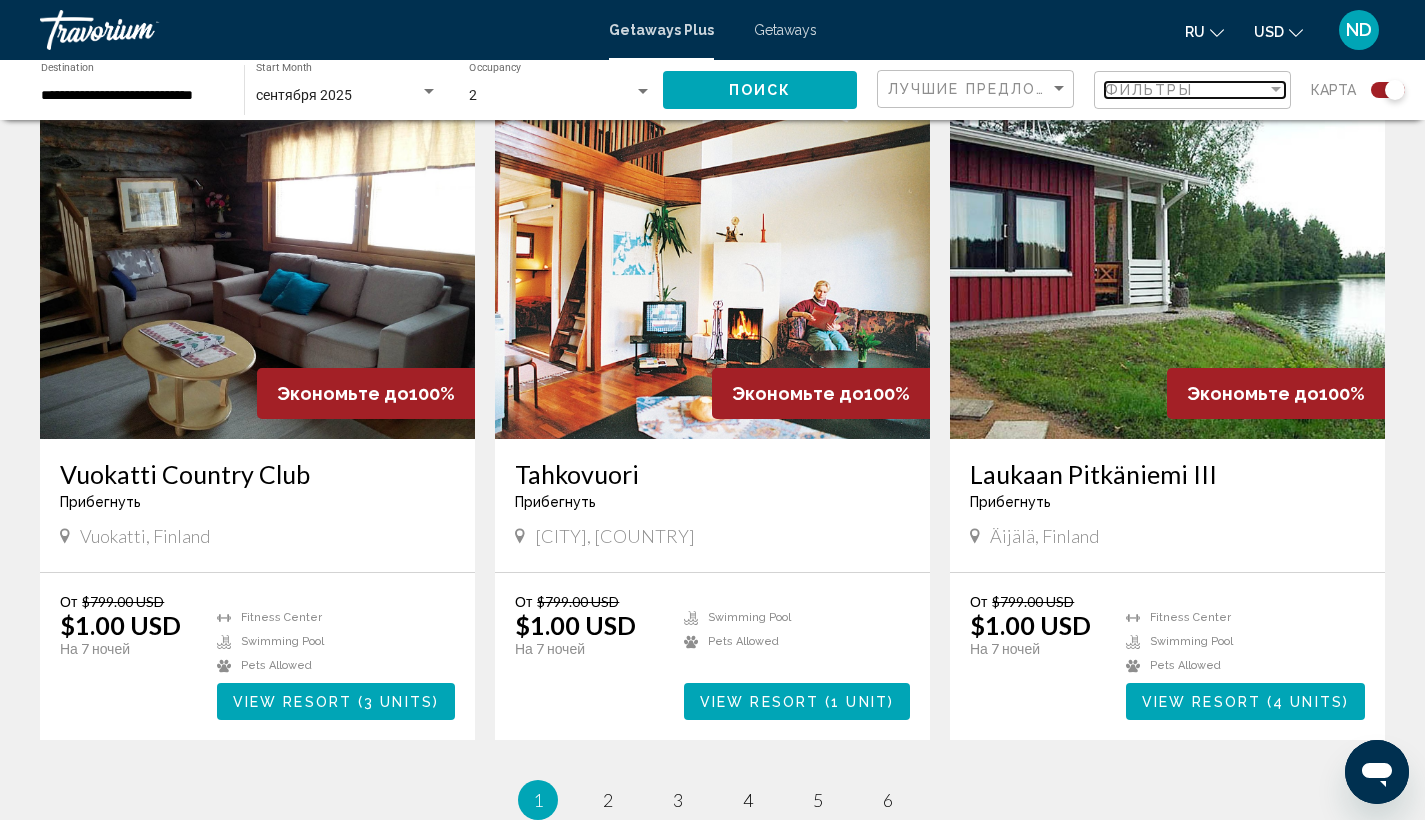 click on "Фильтры" at bounding box center [1186, 90] 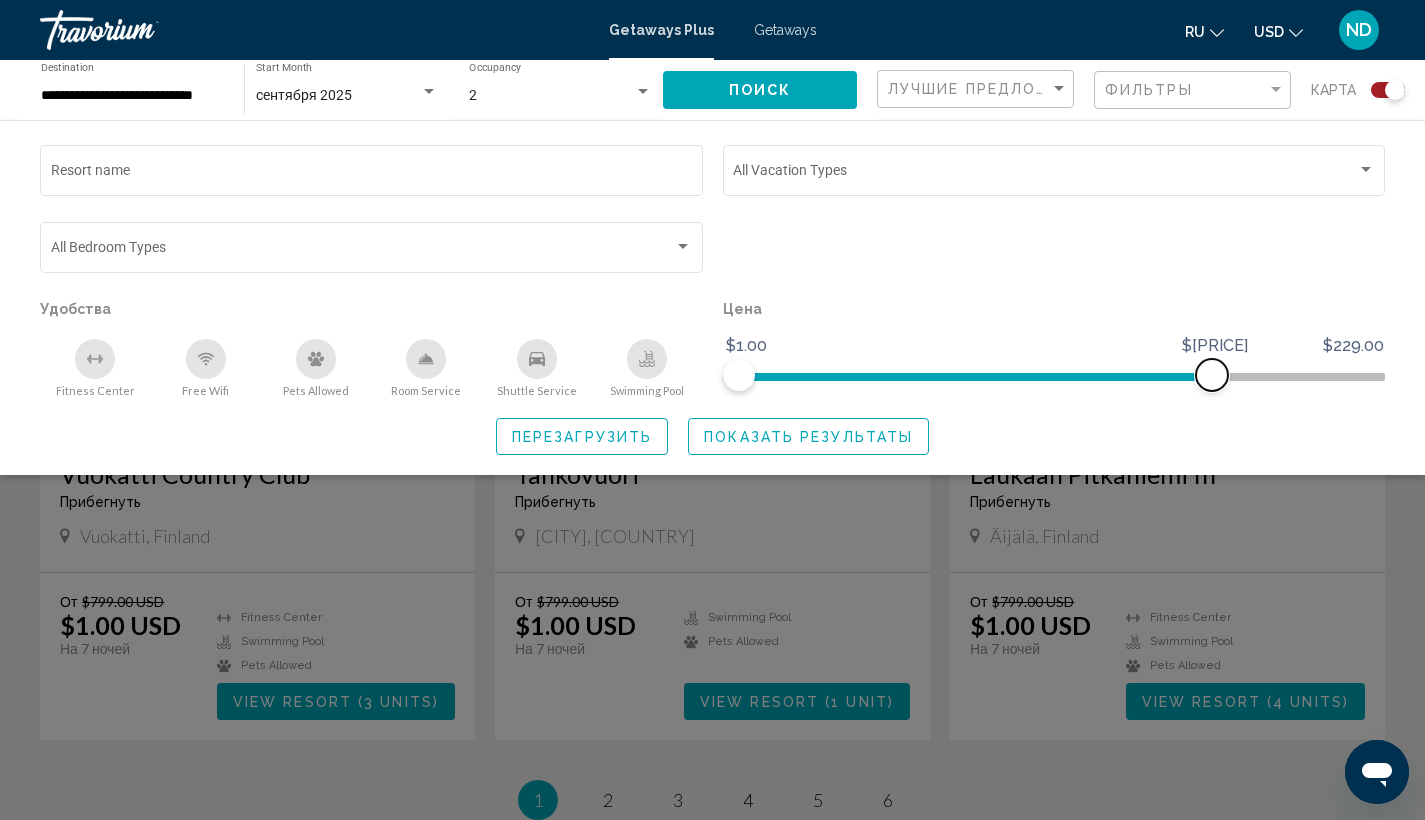 drag, startPoint x: 1360, startPoint y: 375, endPoint x: 1125, endPoint y: 375, distance: 235 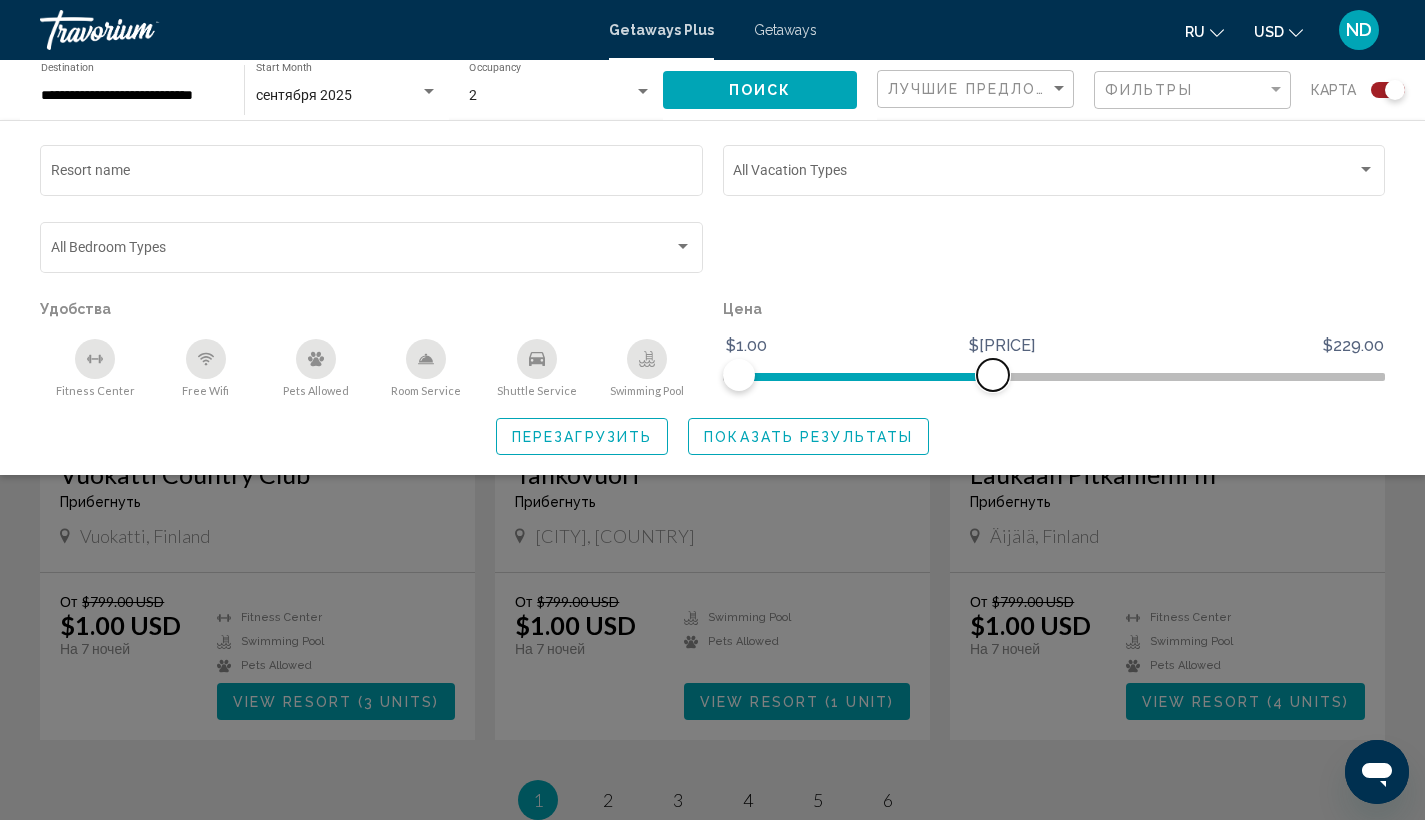 drag, startPoint x: 1125, startPoint y: 375, endPoint x: 981, endPoint y: 384, distance: 144.28098 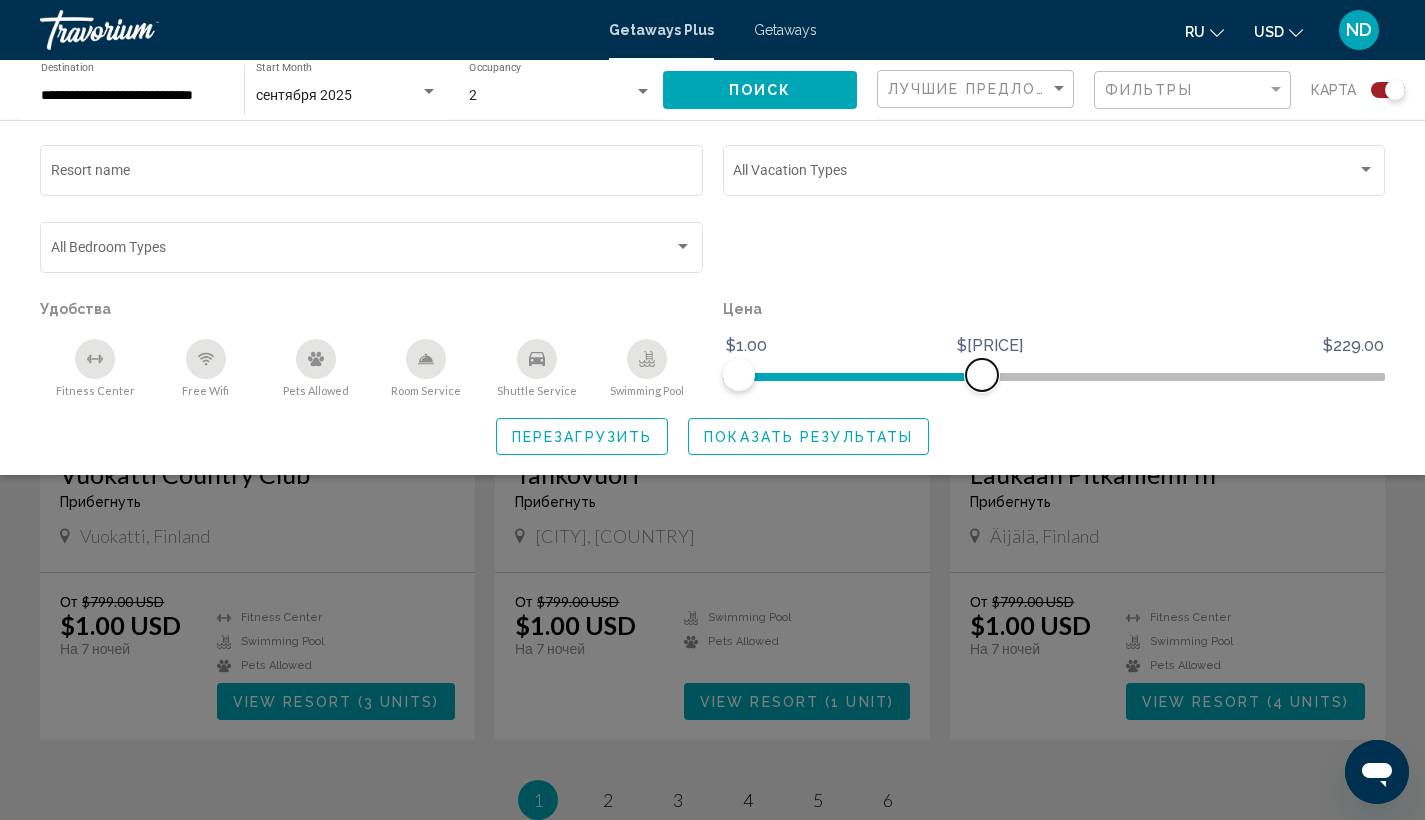 click 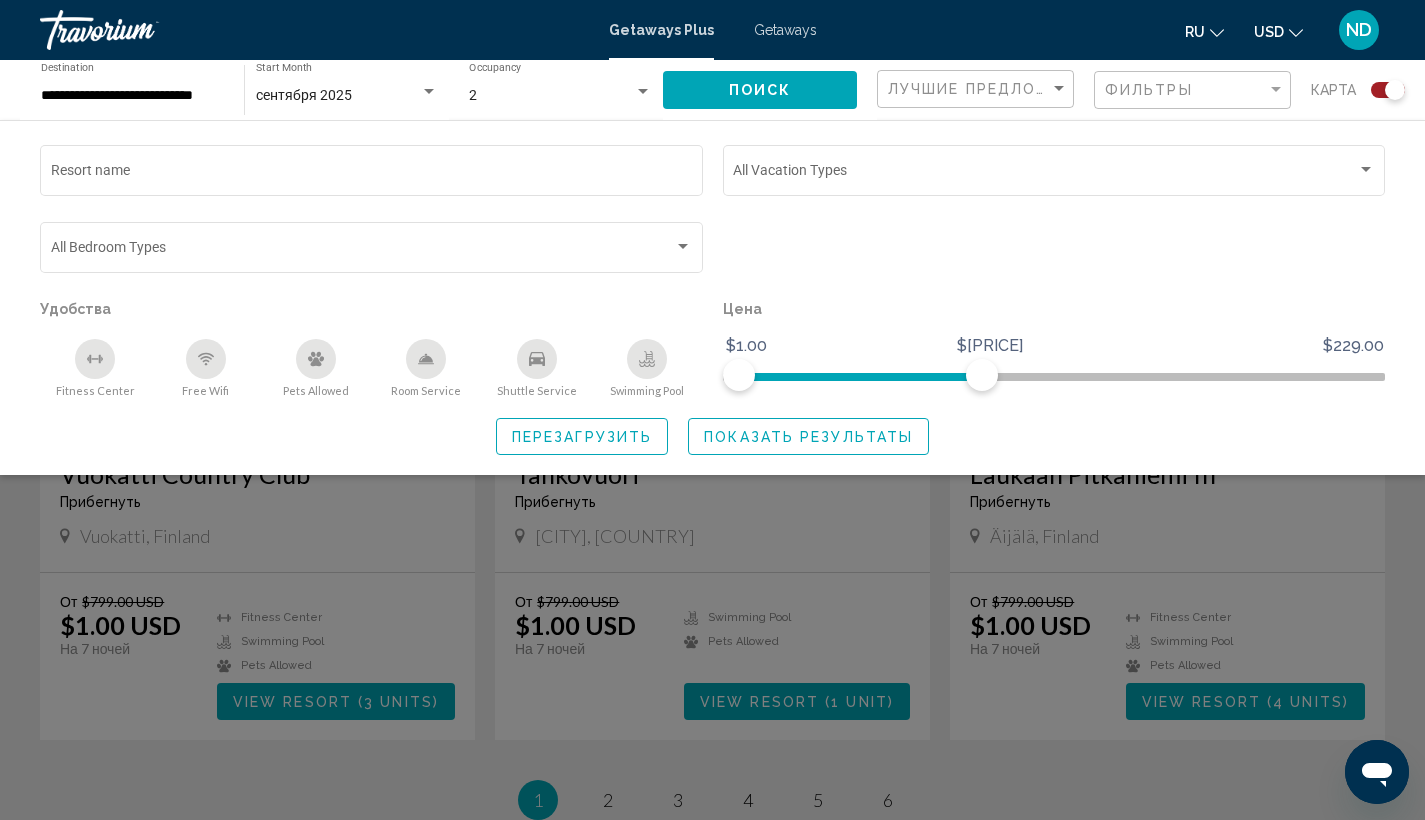 click on "Показать результаты" 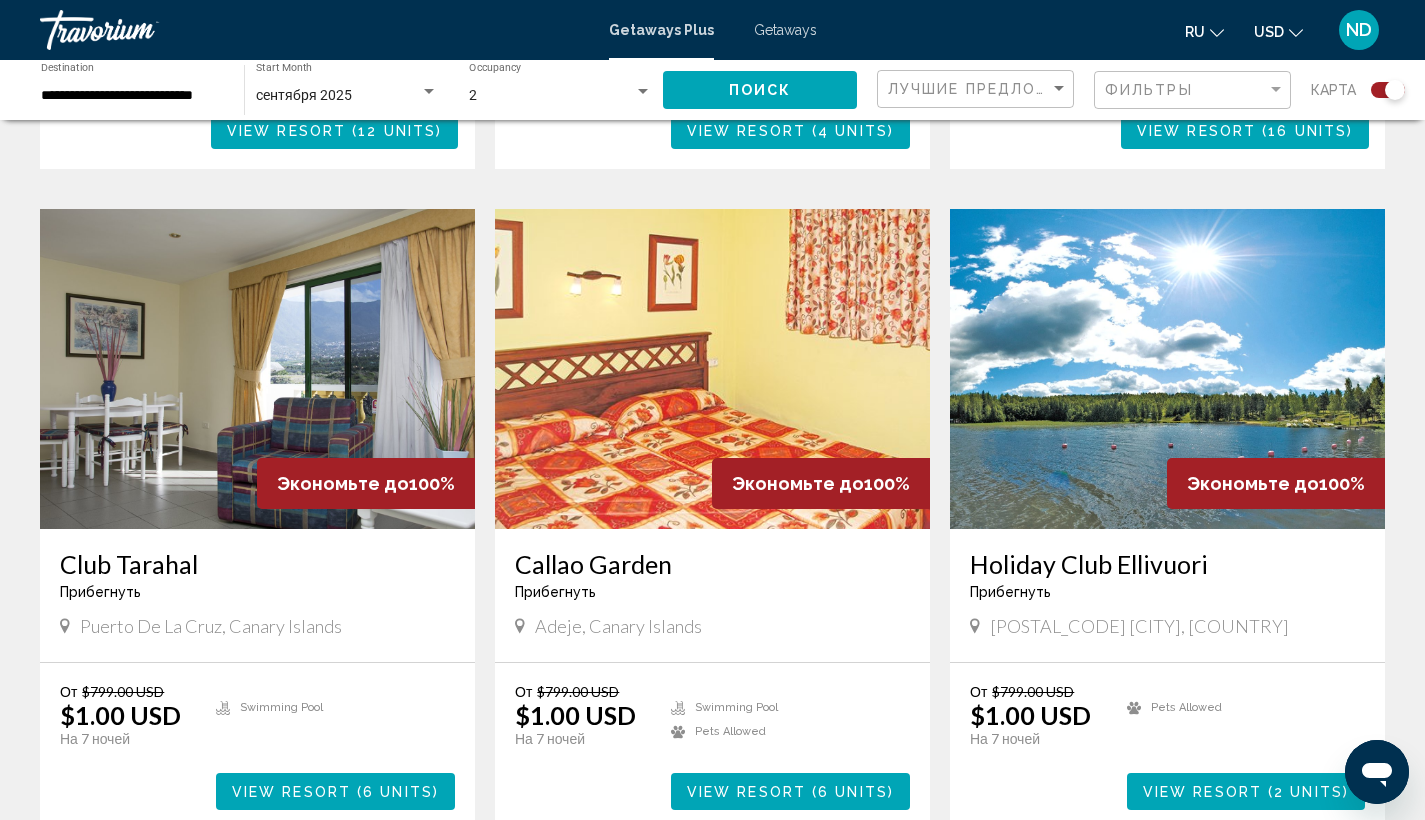 scroll, scrollTop: 2607, scrollLeft: 0, axis: vertical 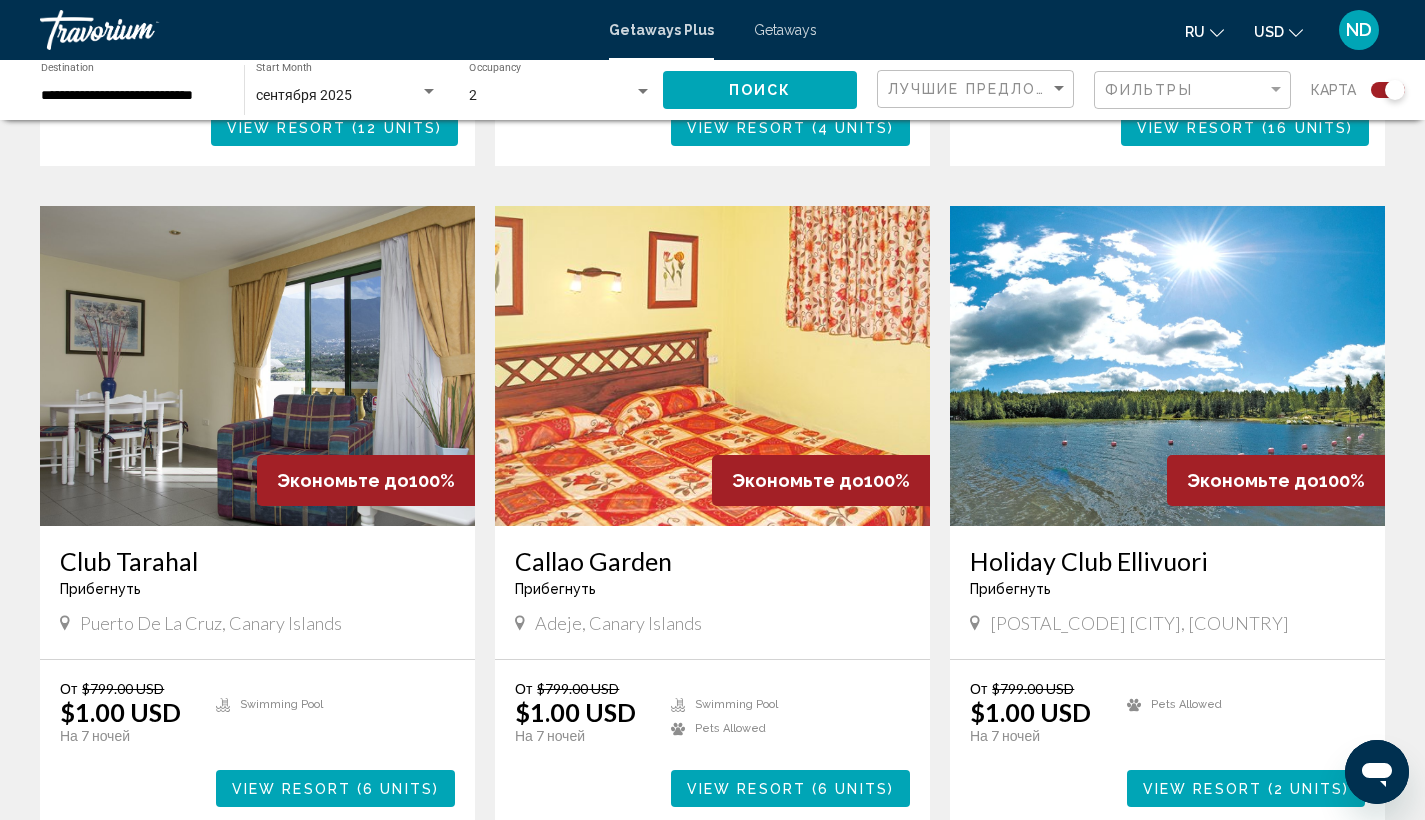click on "View Resort" at bounding box center [746, 789] 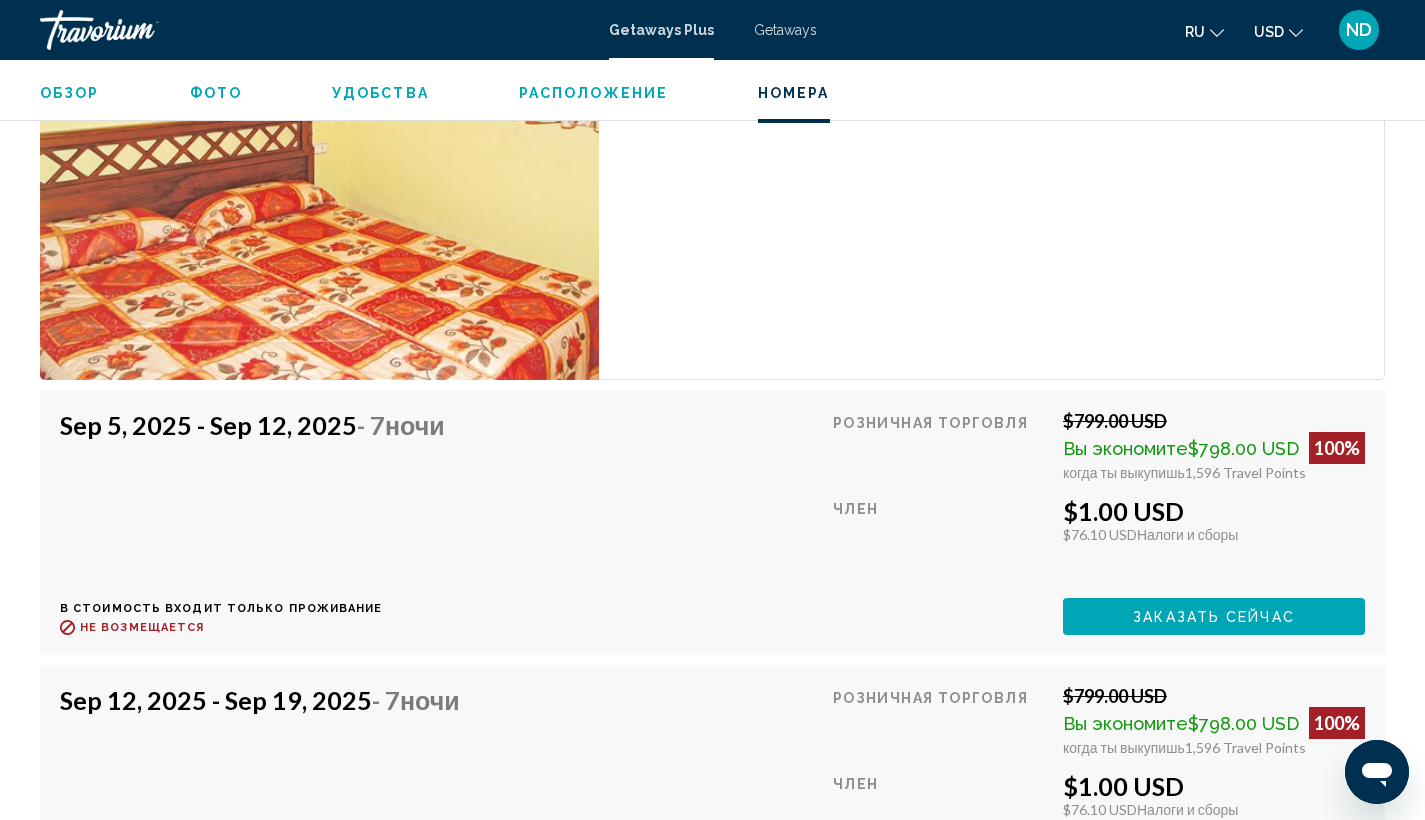 scroll, scrollTop: 3513, scrollLeft: 0, axis: vertical 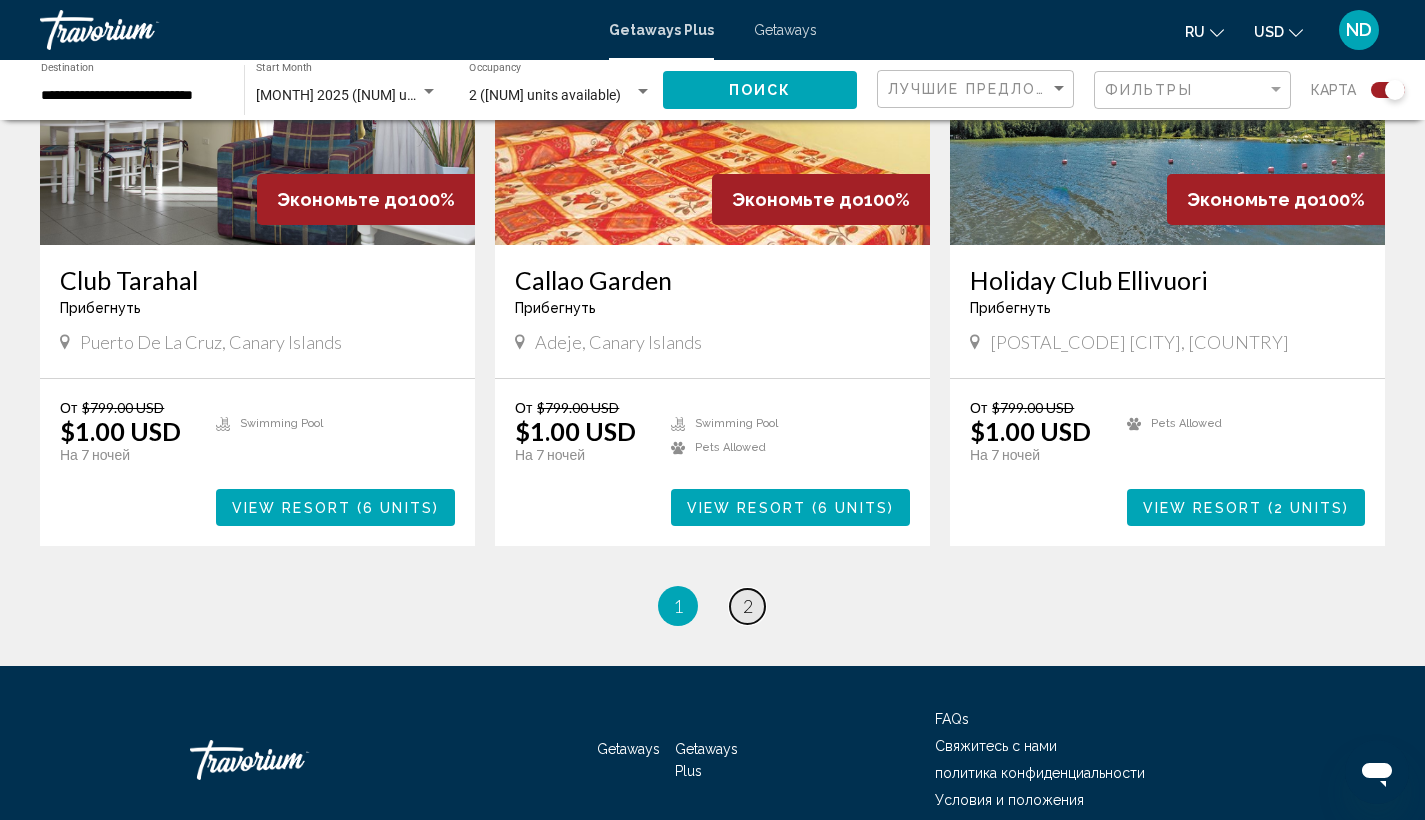 click on "page  2" at bounding box center [747, 606] 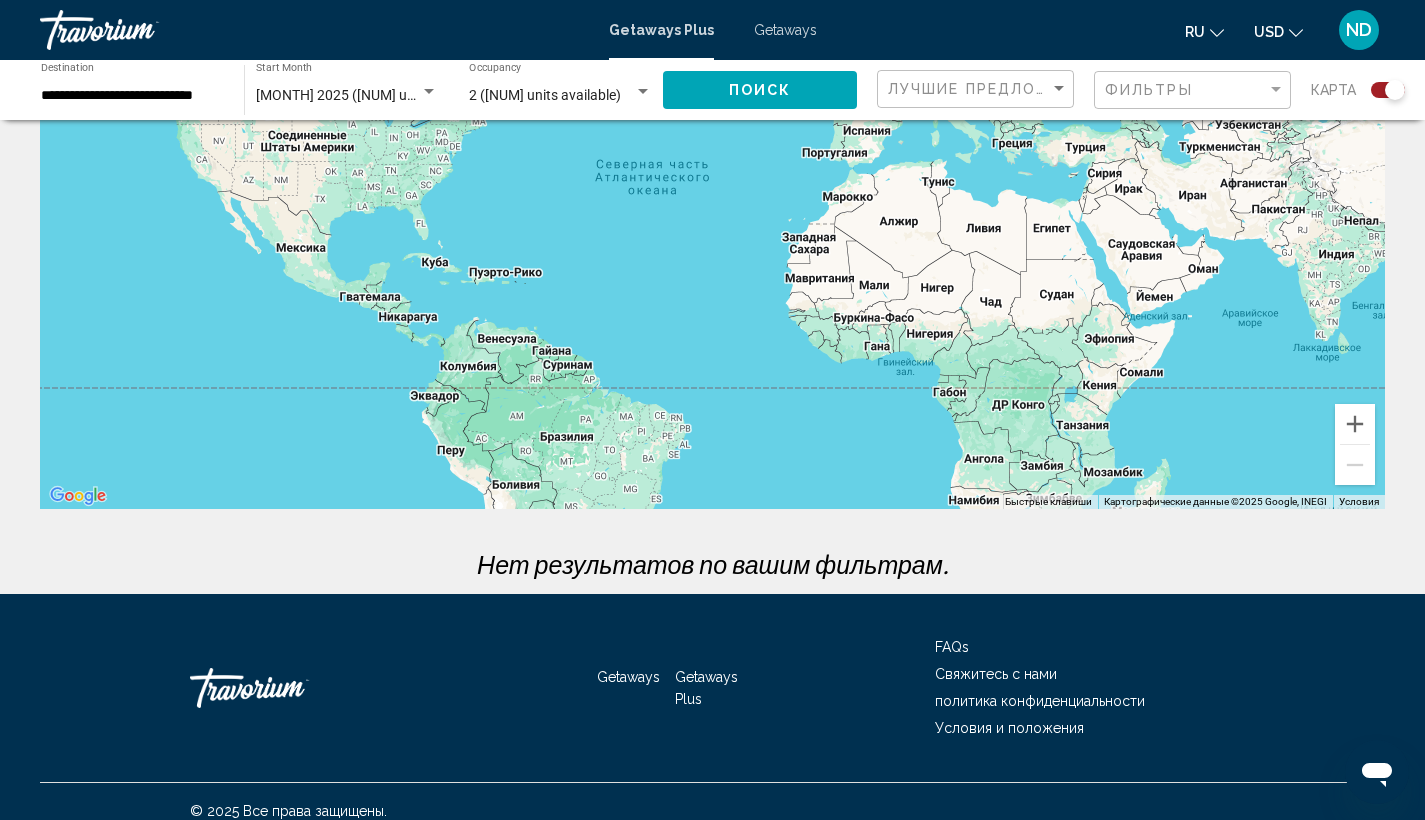 scroll, scrollTop: 230, scrollLeft: 0, axis: vertical 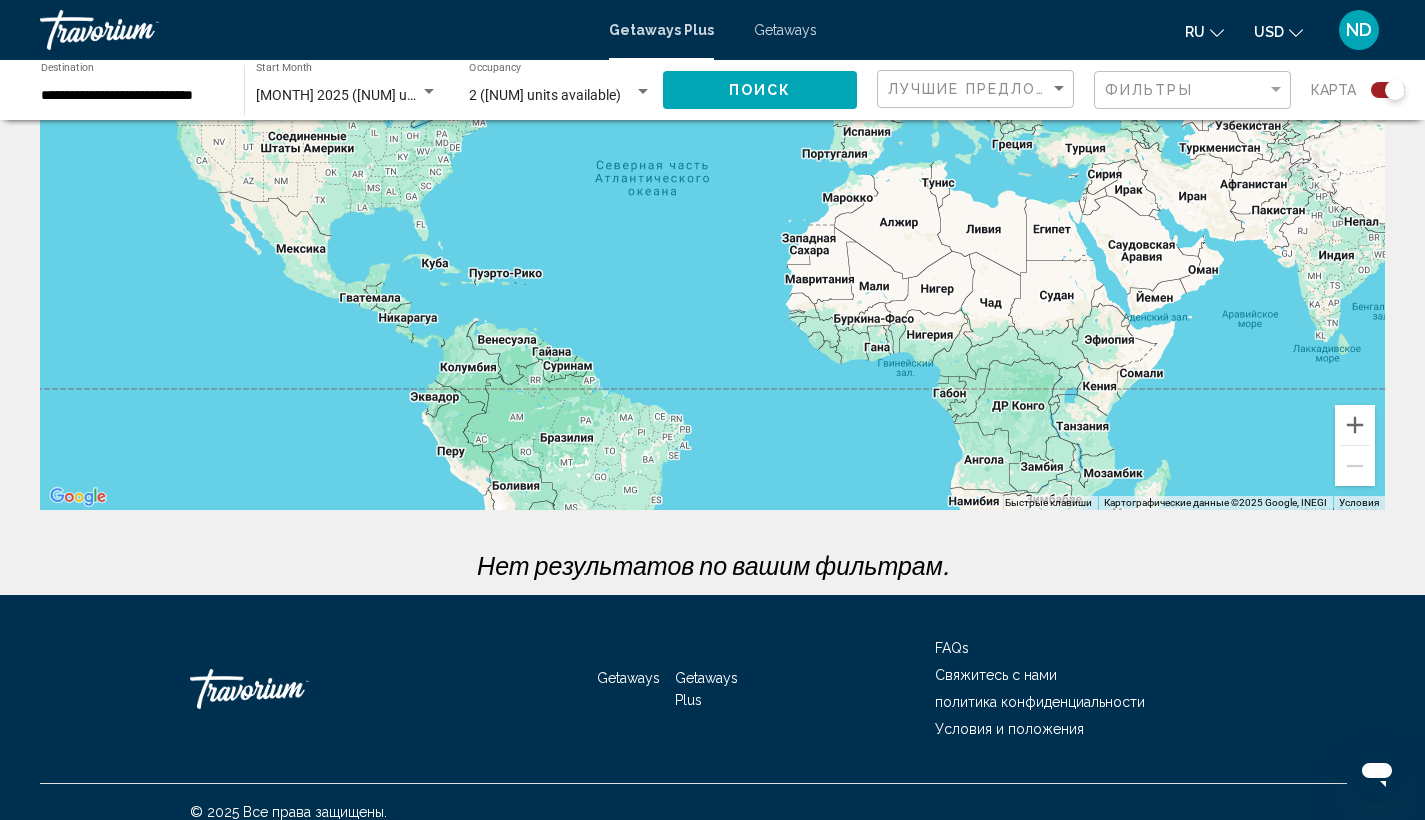 click on "Лучшие предложения" 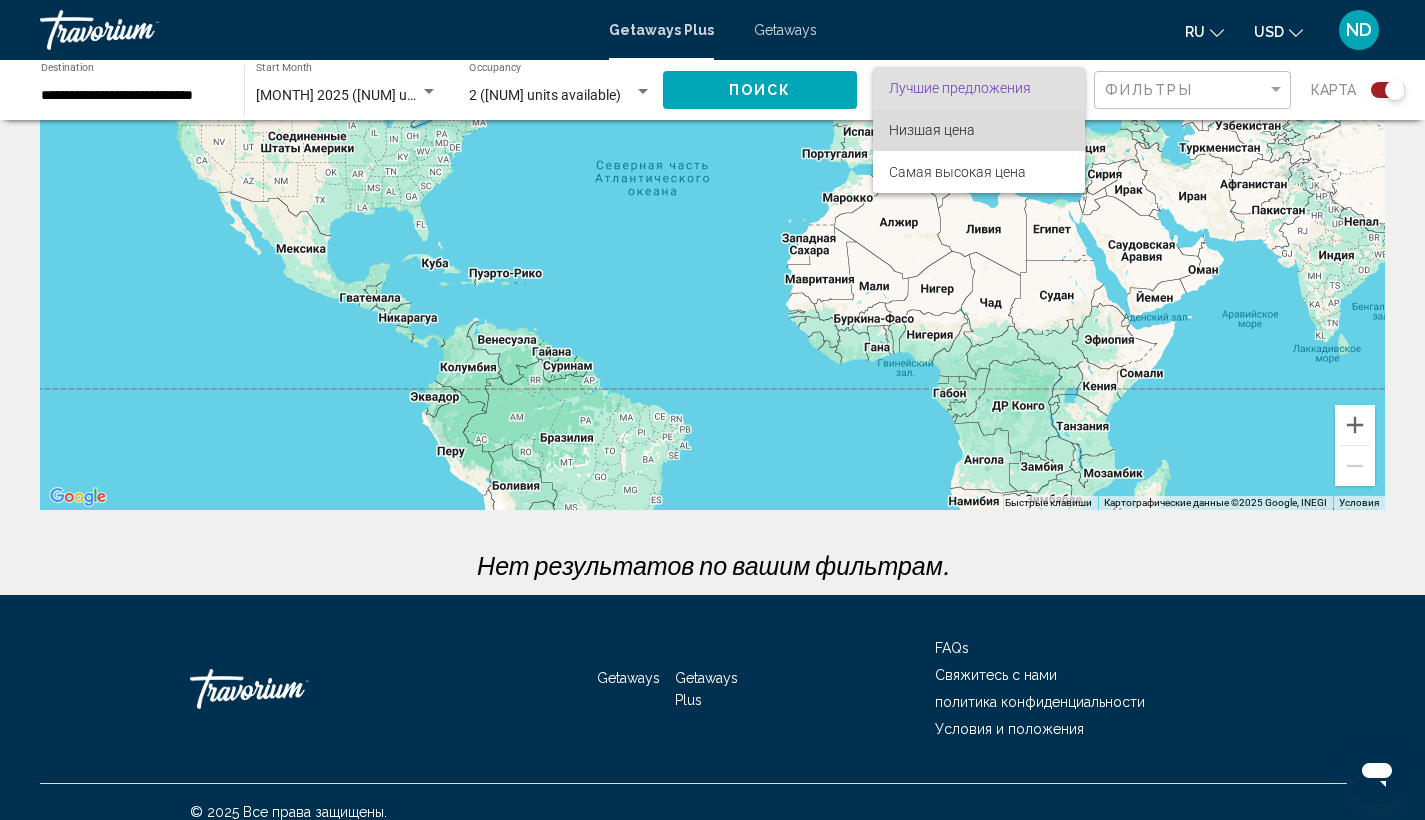 click on "Низшая цена" at bounding box center (932, 130) 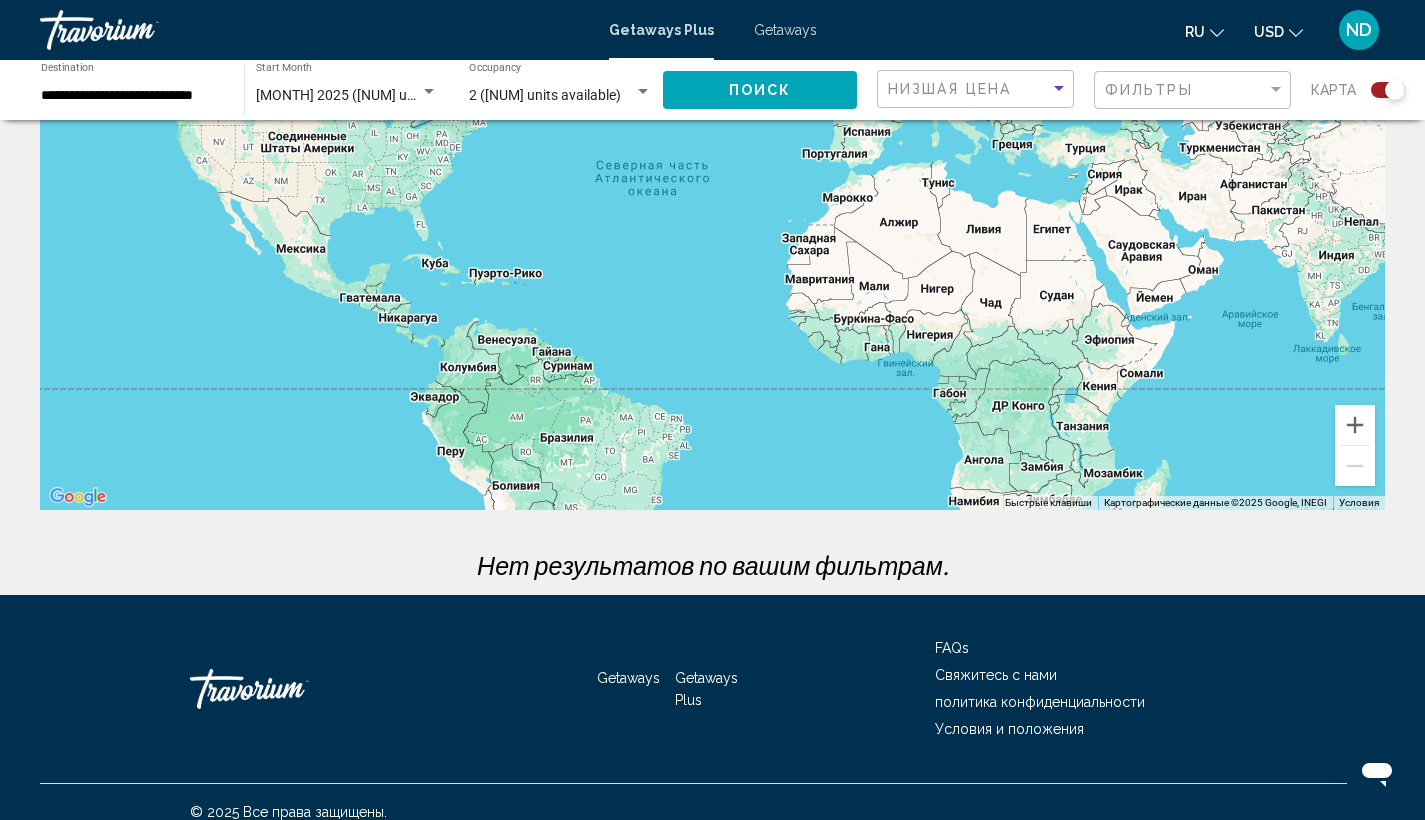 click on "Поиск" 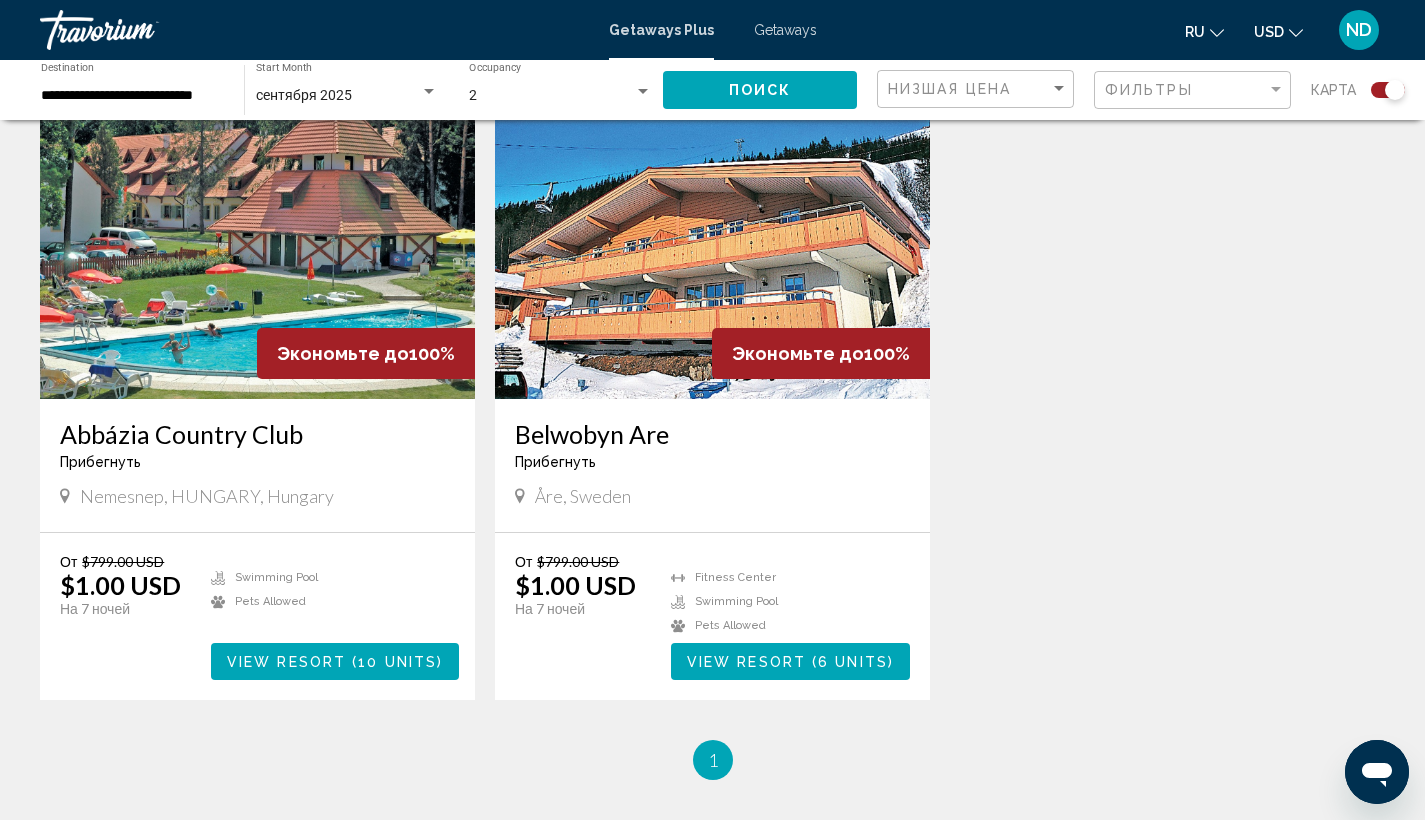 scroll, scrollTop: 586, scrollLeft: 0, axis: vertical 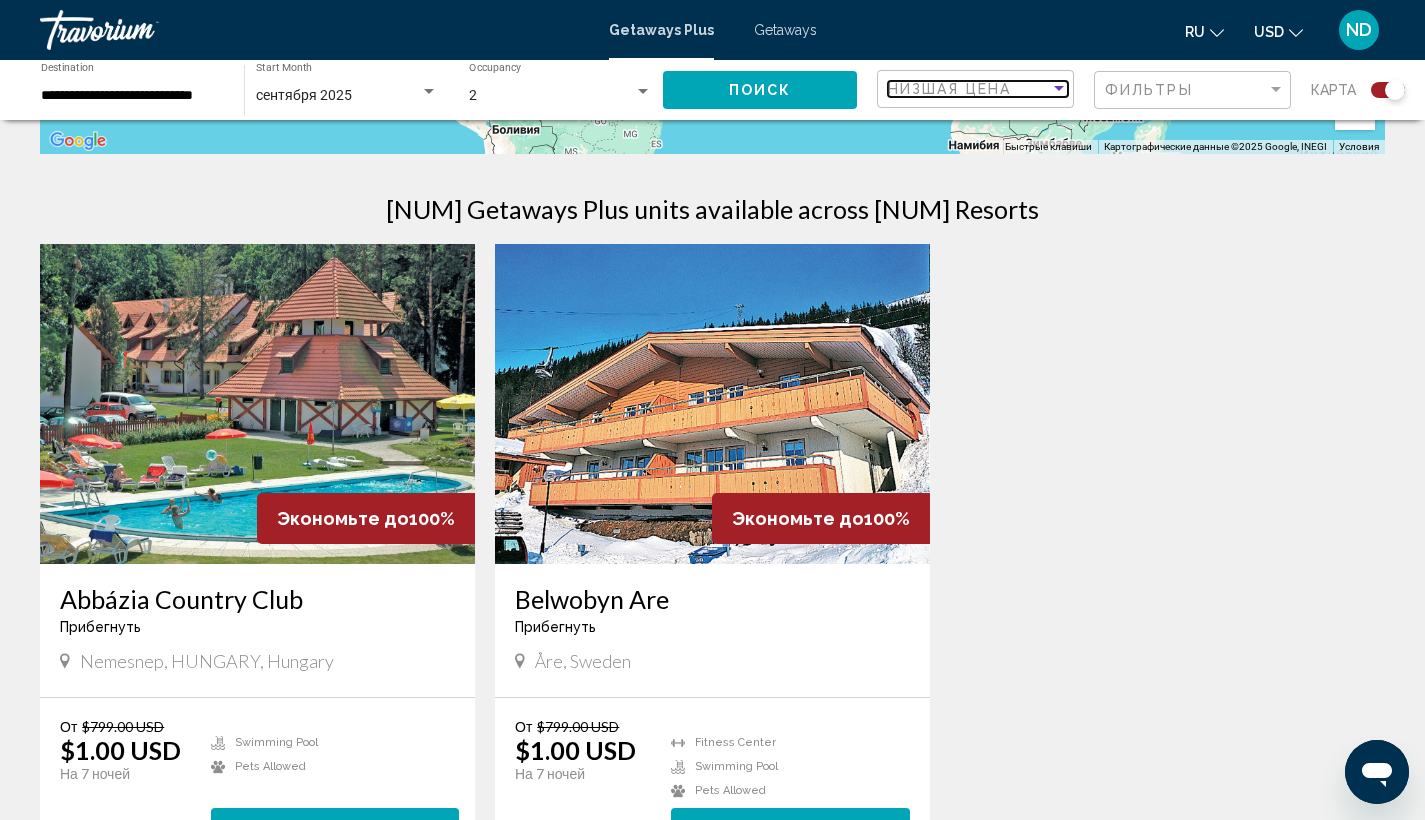 click on "Низшая цена" at bounding box center [969, 89] 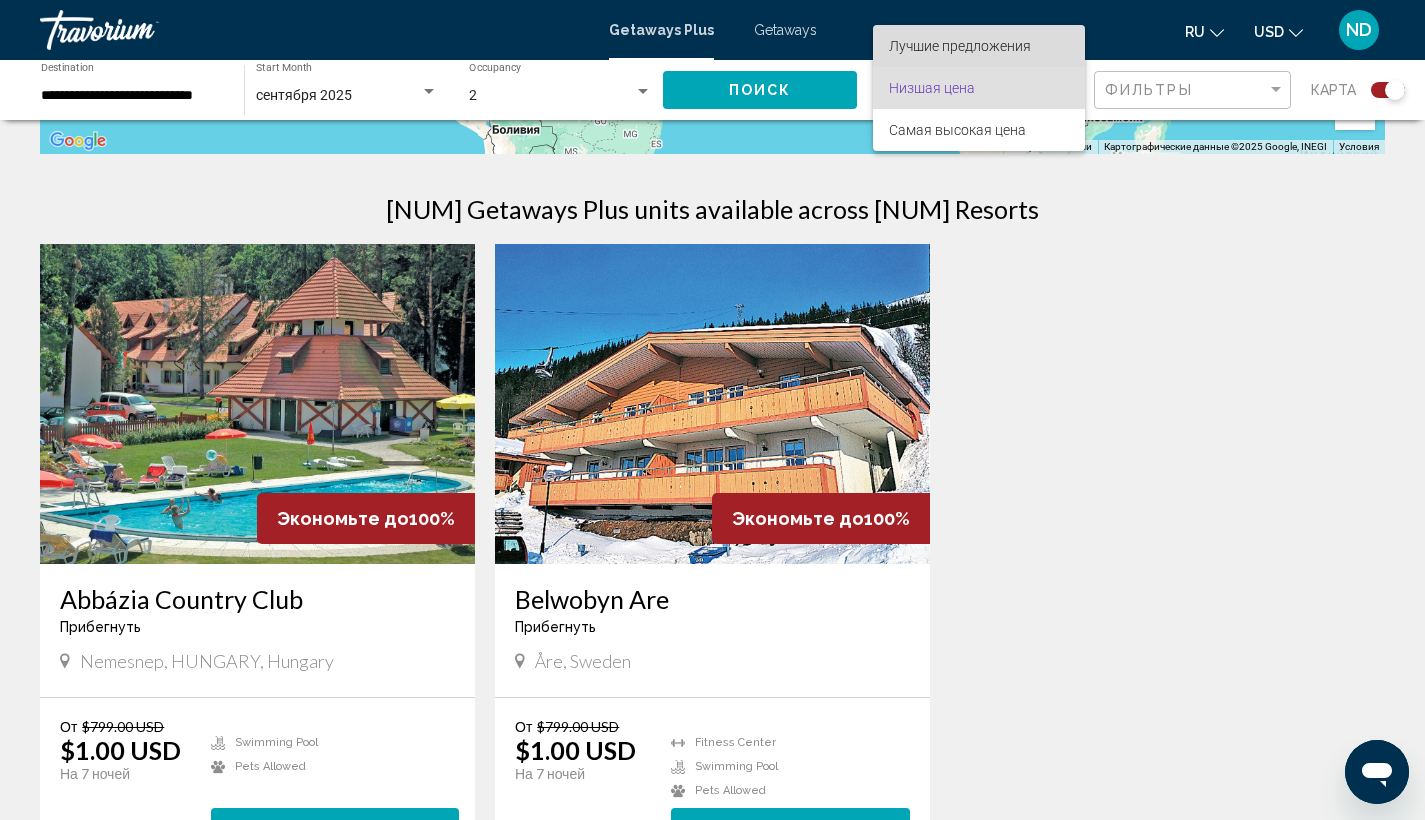click on "Лучшие предложения" at bounding box center (960, 46) 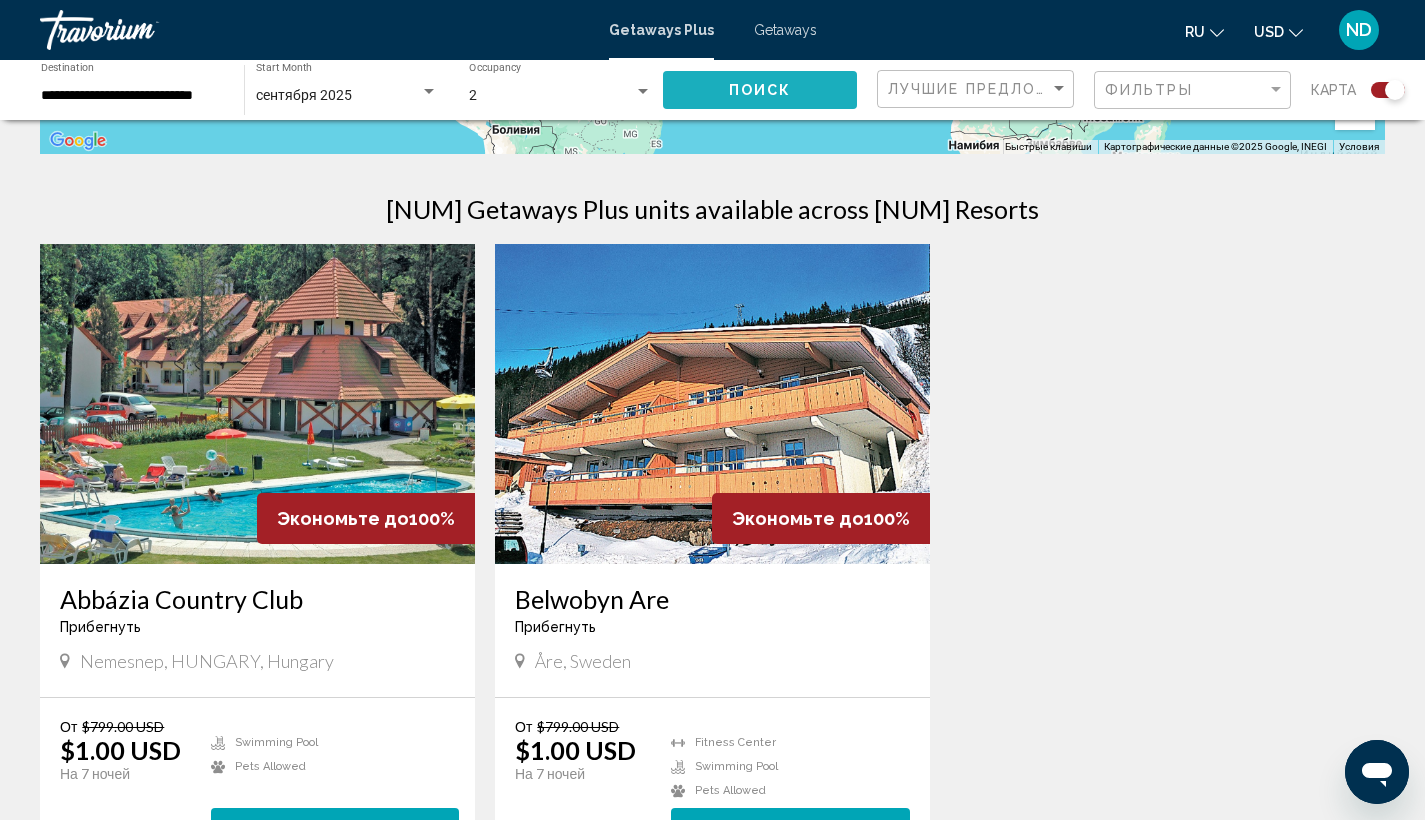 click on "Поиск" 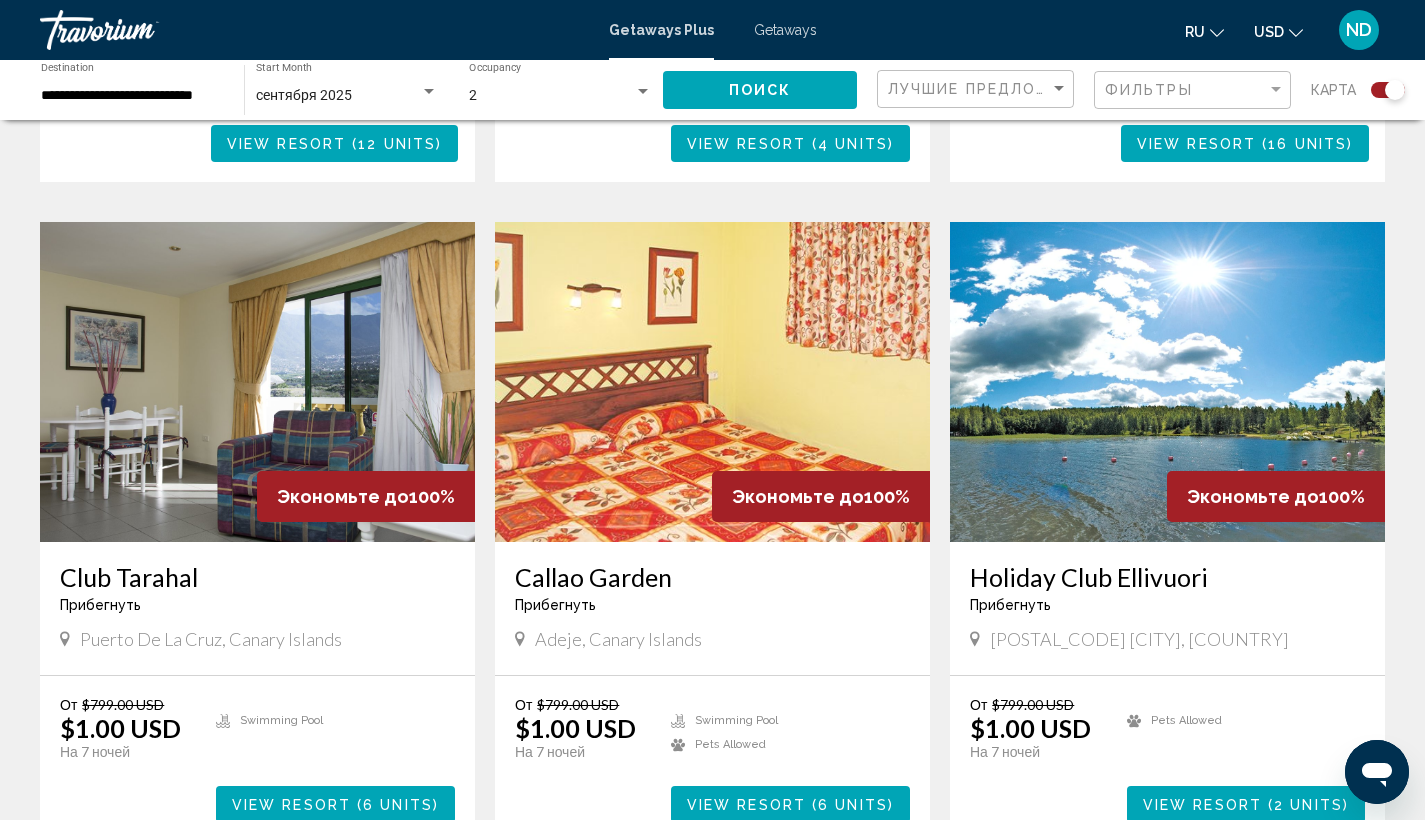 scroll, scrollTop: 2593, scrollLeft: 0, axis: vertical 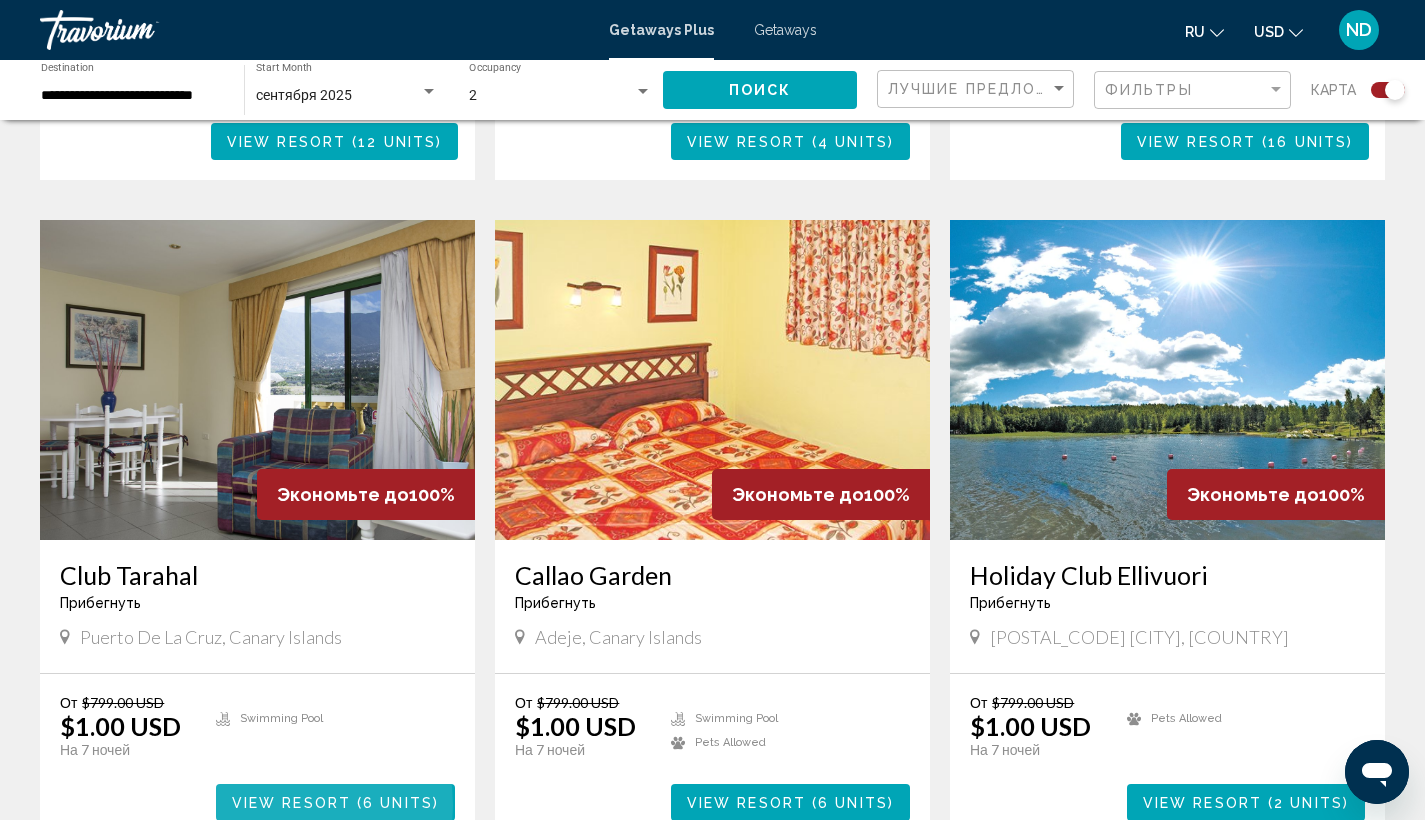 click on "View Resort" at bounding box center [291, 803] 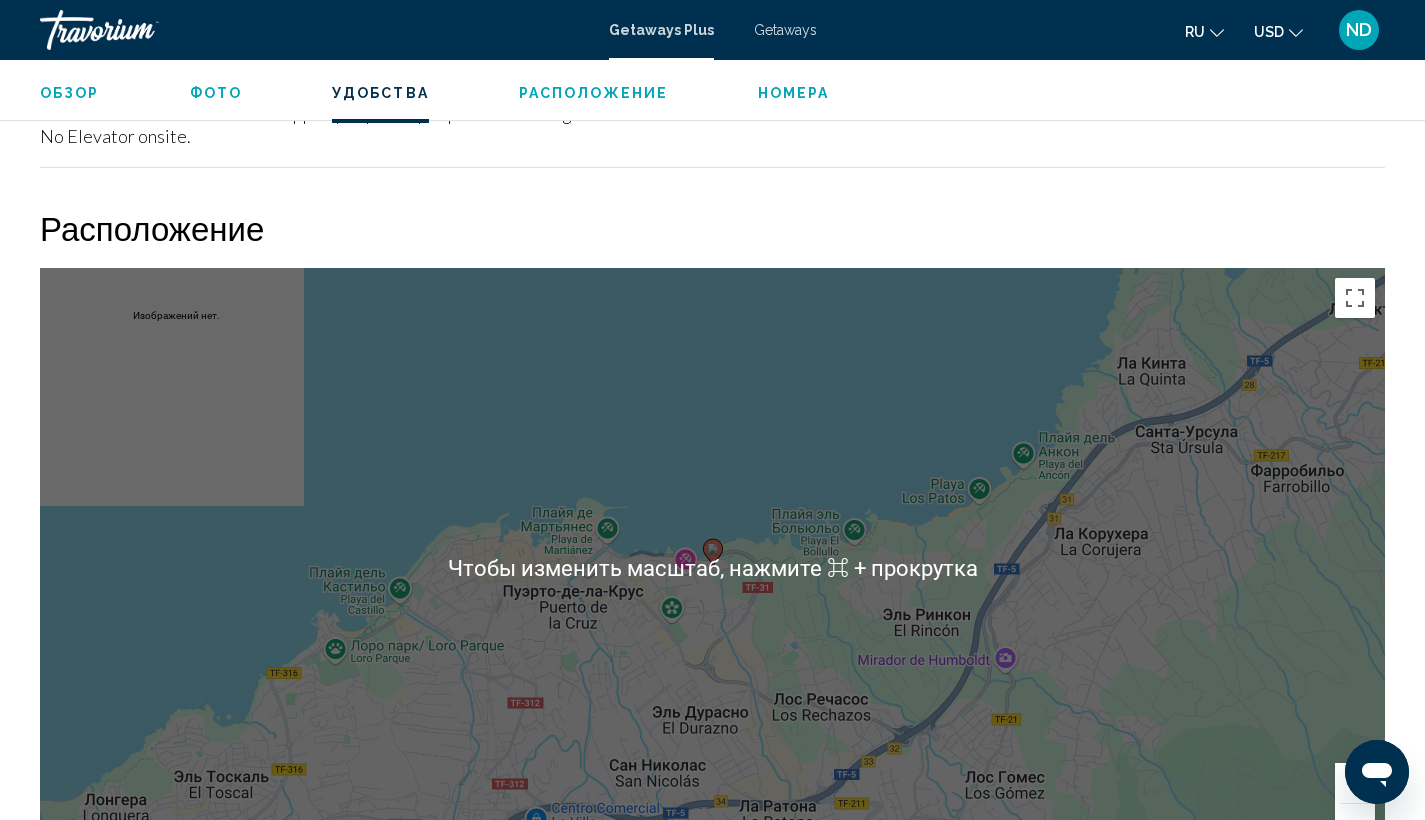 scroll, scrollTop: 2061, scrollLeft: 0, axis: vertical 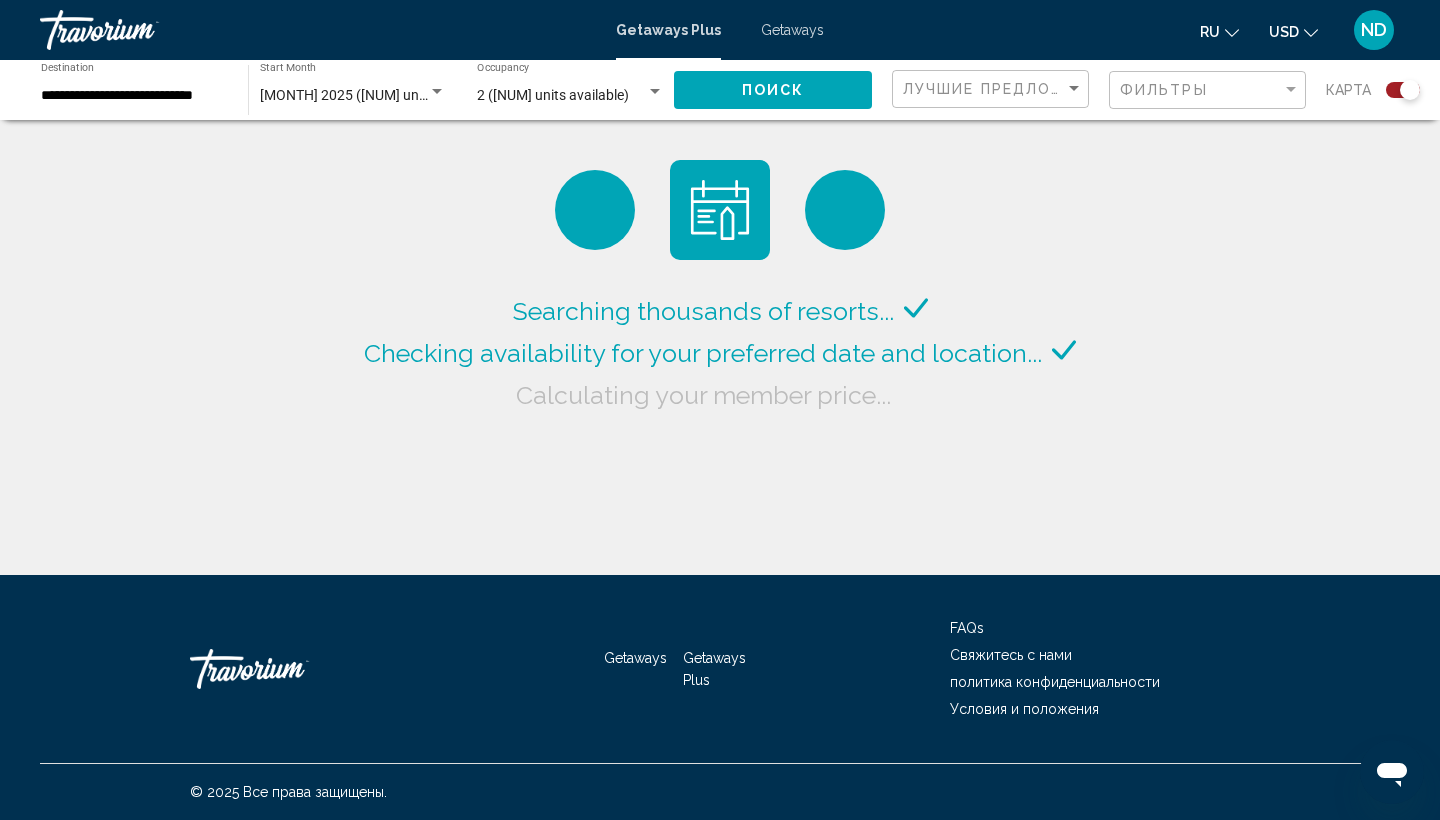 click on "2 ([NUM] units available) Occupancy Any Occupancy" 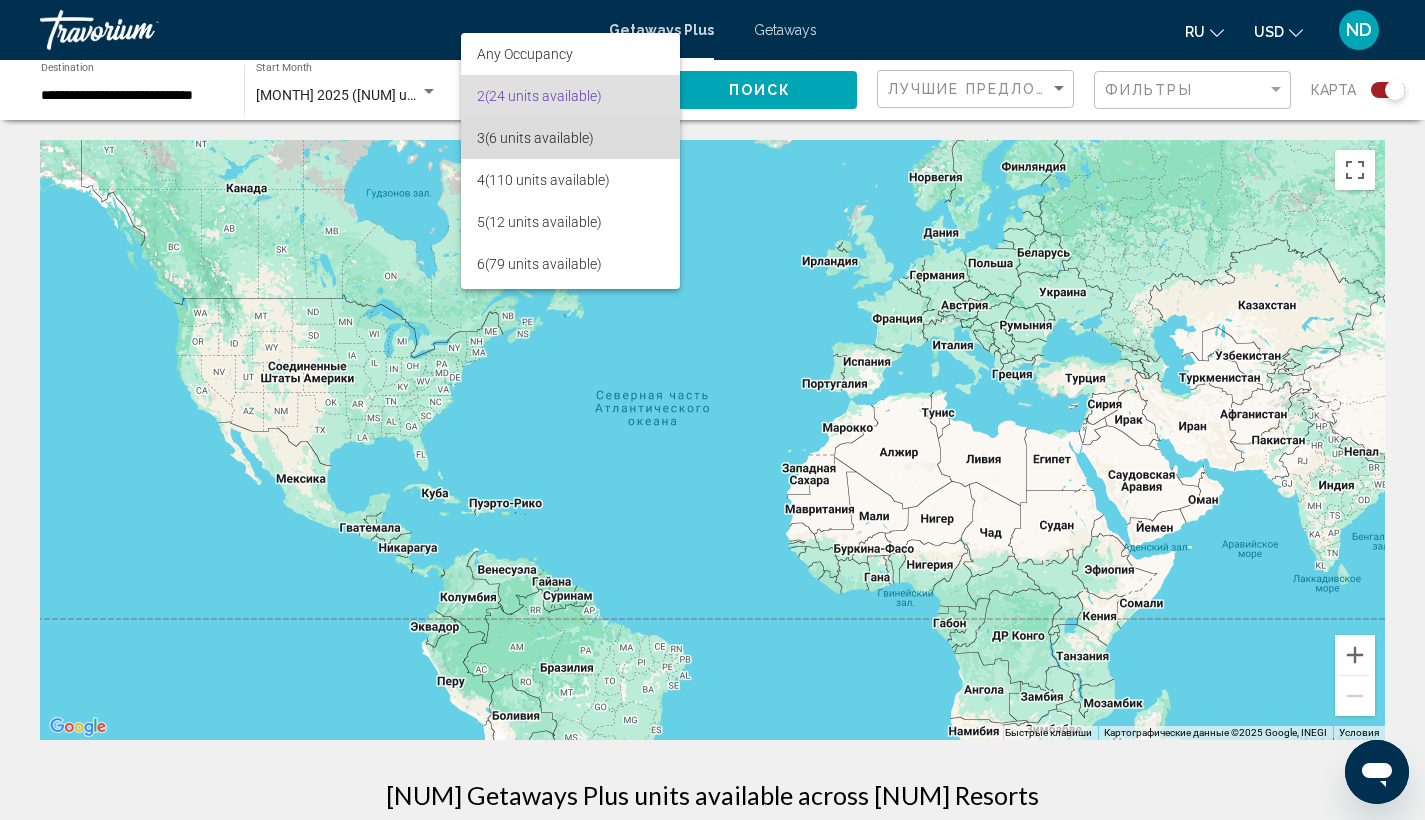 click on "3  ([NUM] units available)" at bounding box center (570, 138) 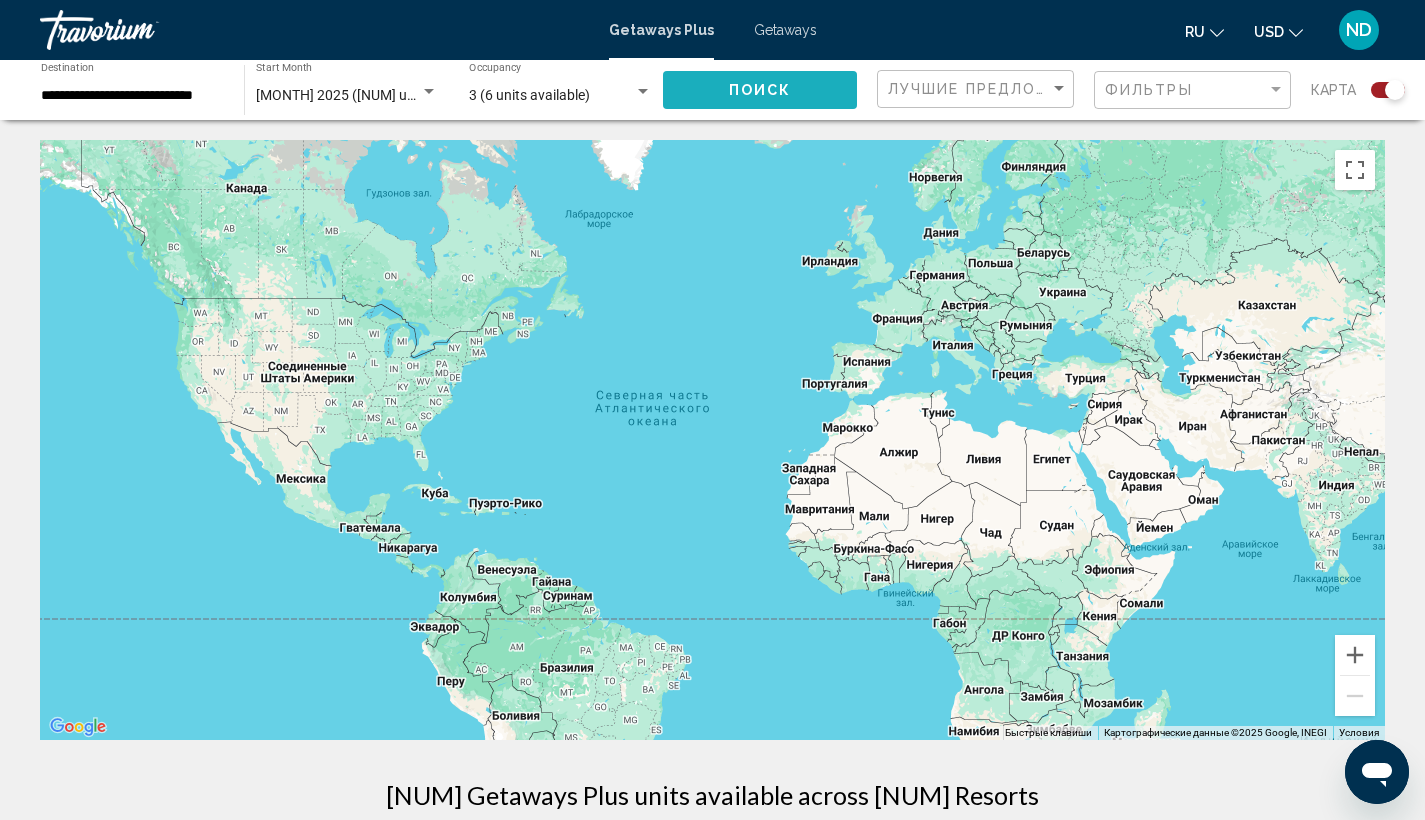 click on "Поиск" 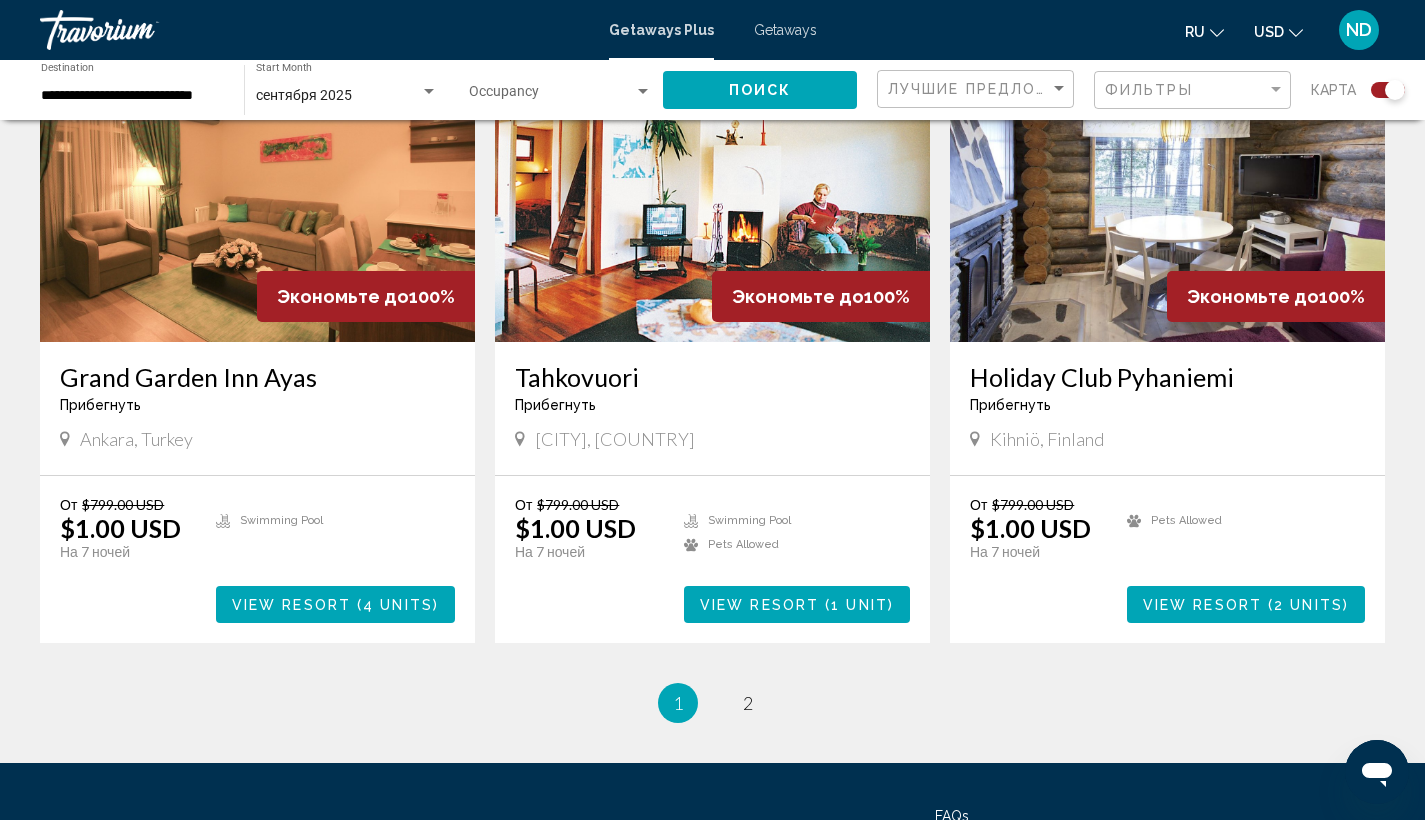 scroll, scrollTop: 2814, scrollLeft: 0, axis: vertical 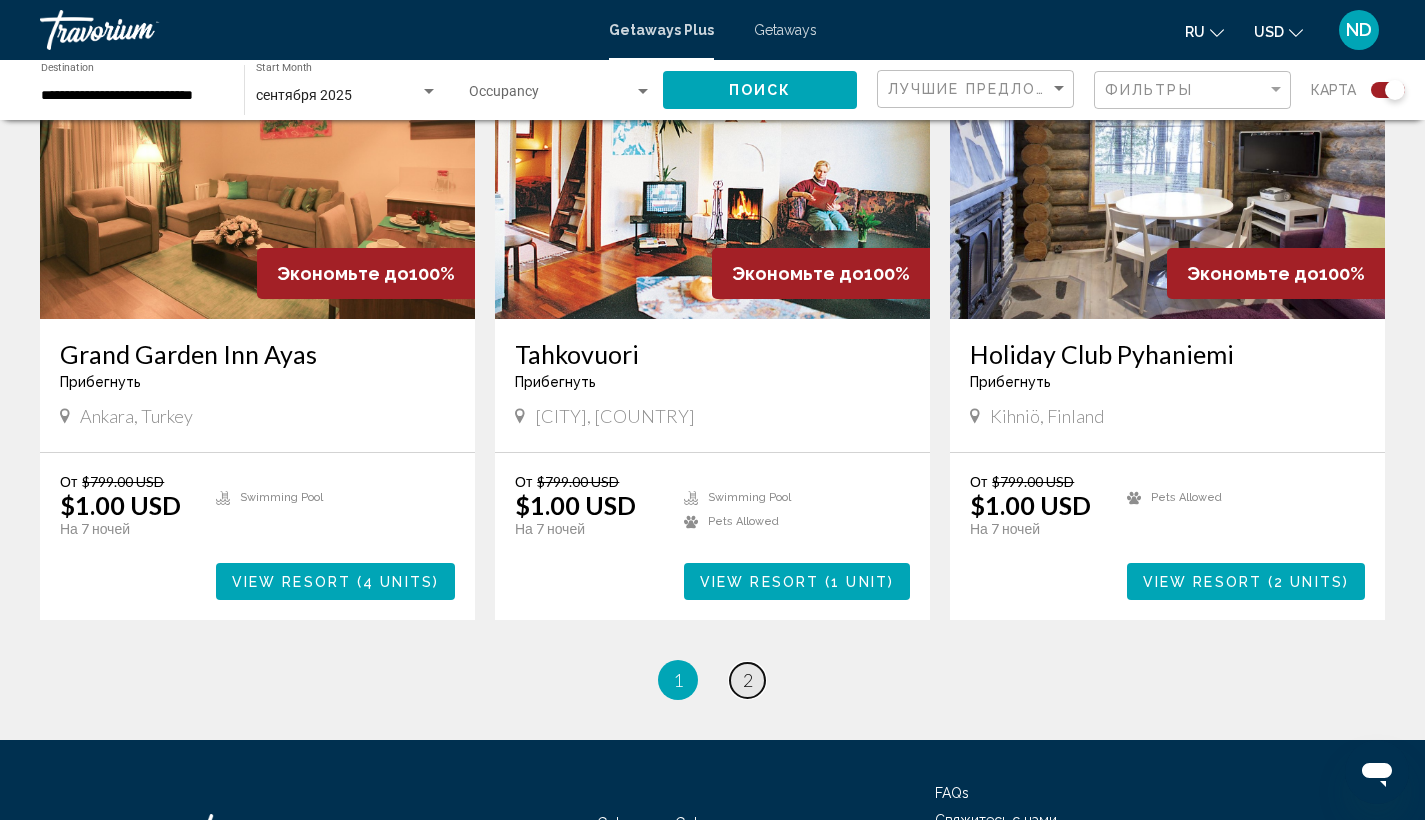 click on "page  2" at bounding box center (747, 680) 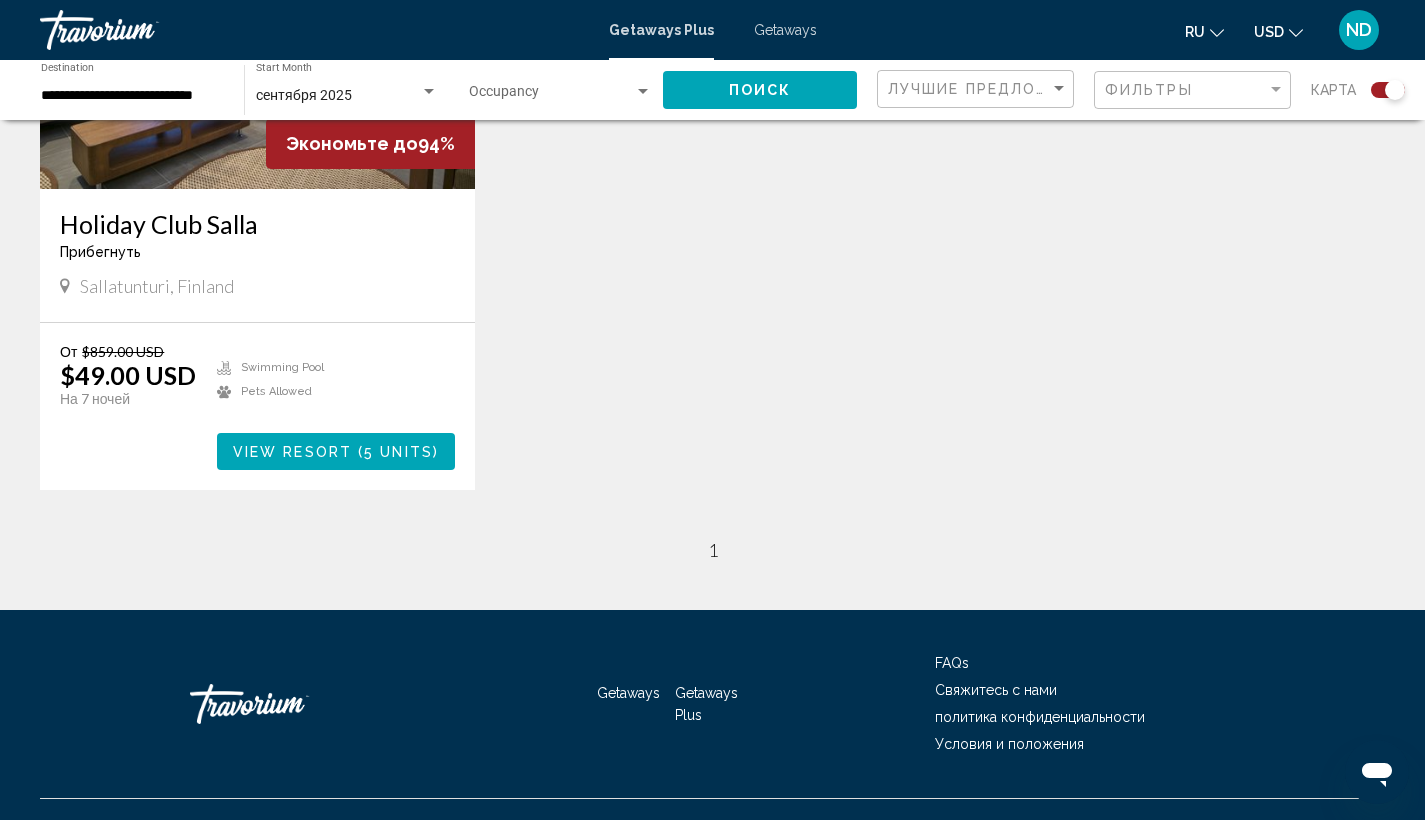 scroll, scrollTop: 960, scrollLeft: 0, axis: vertical 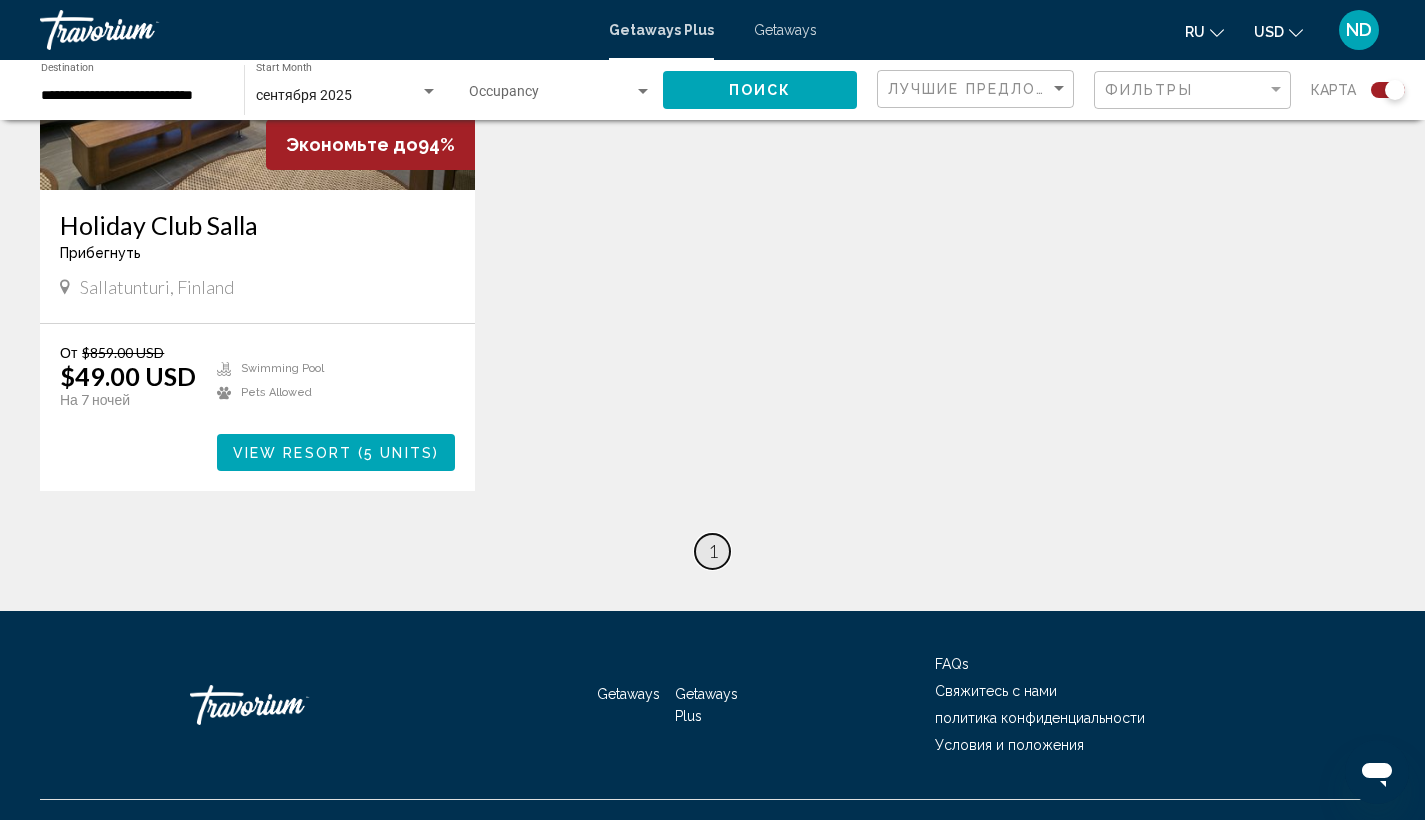 click on "page  1" at bounding box center [712, 551] 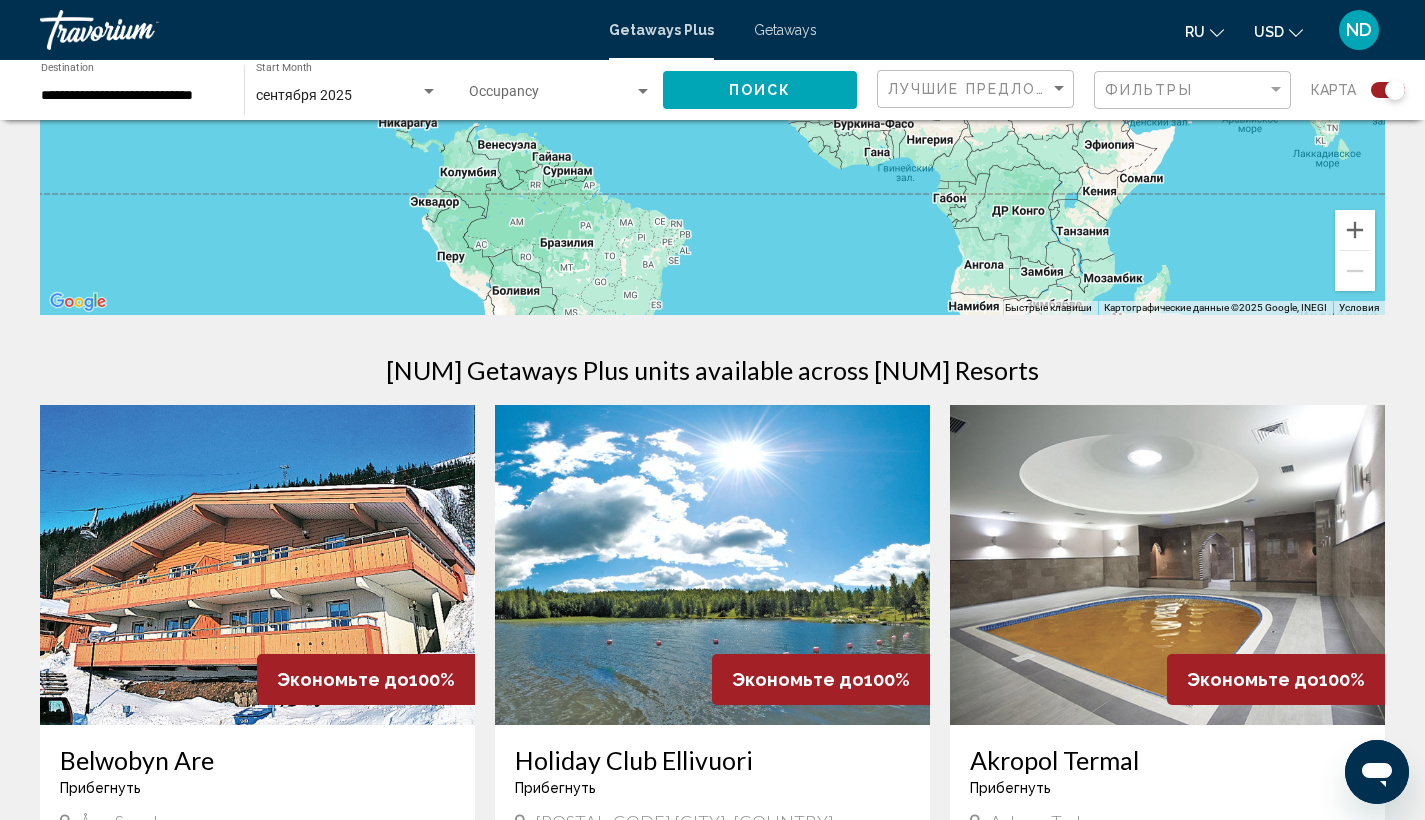 scroll, scrollTop: 358, scrollLeft: 0, axis: vertical 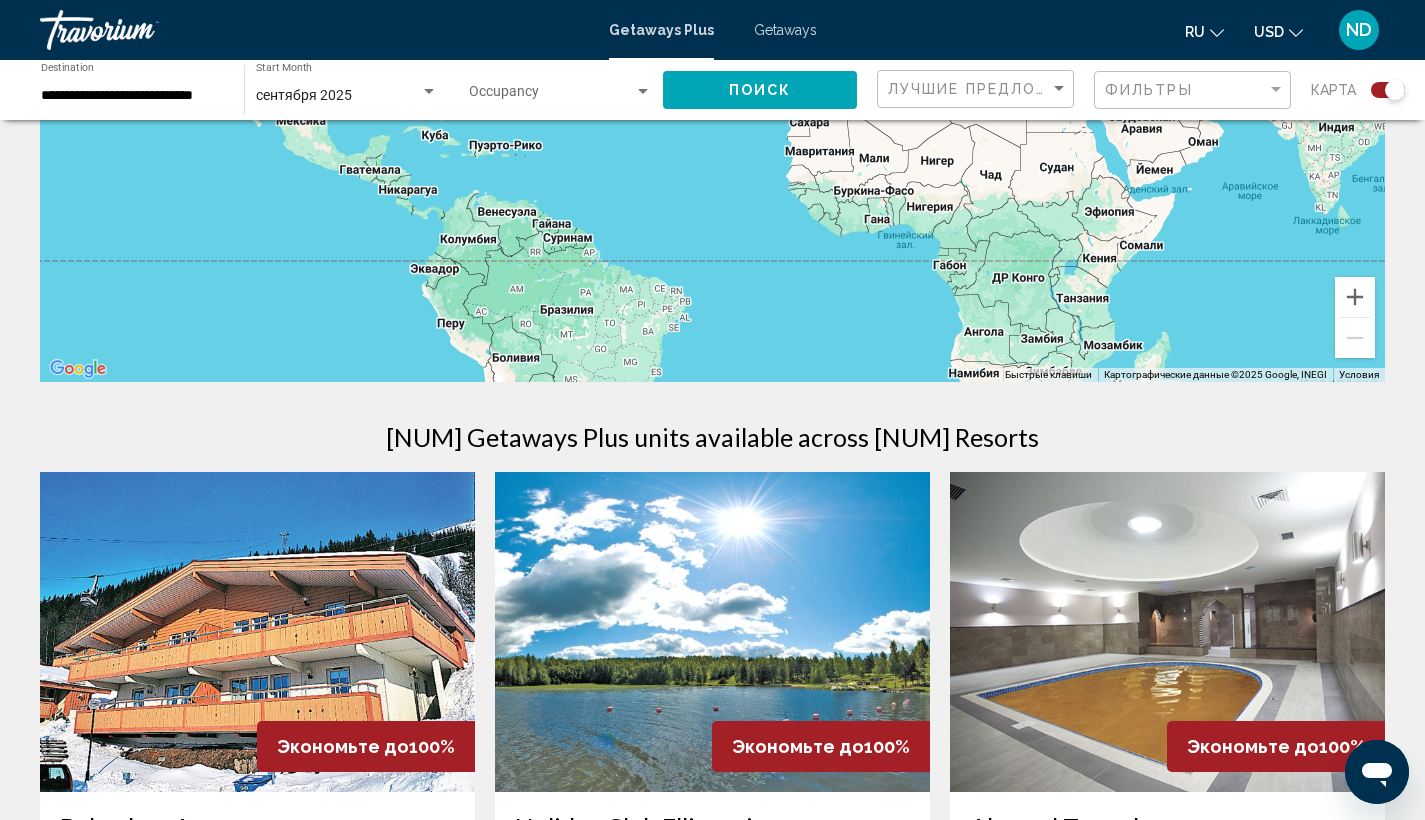 click on "Occupancy Any Occupancy" 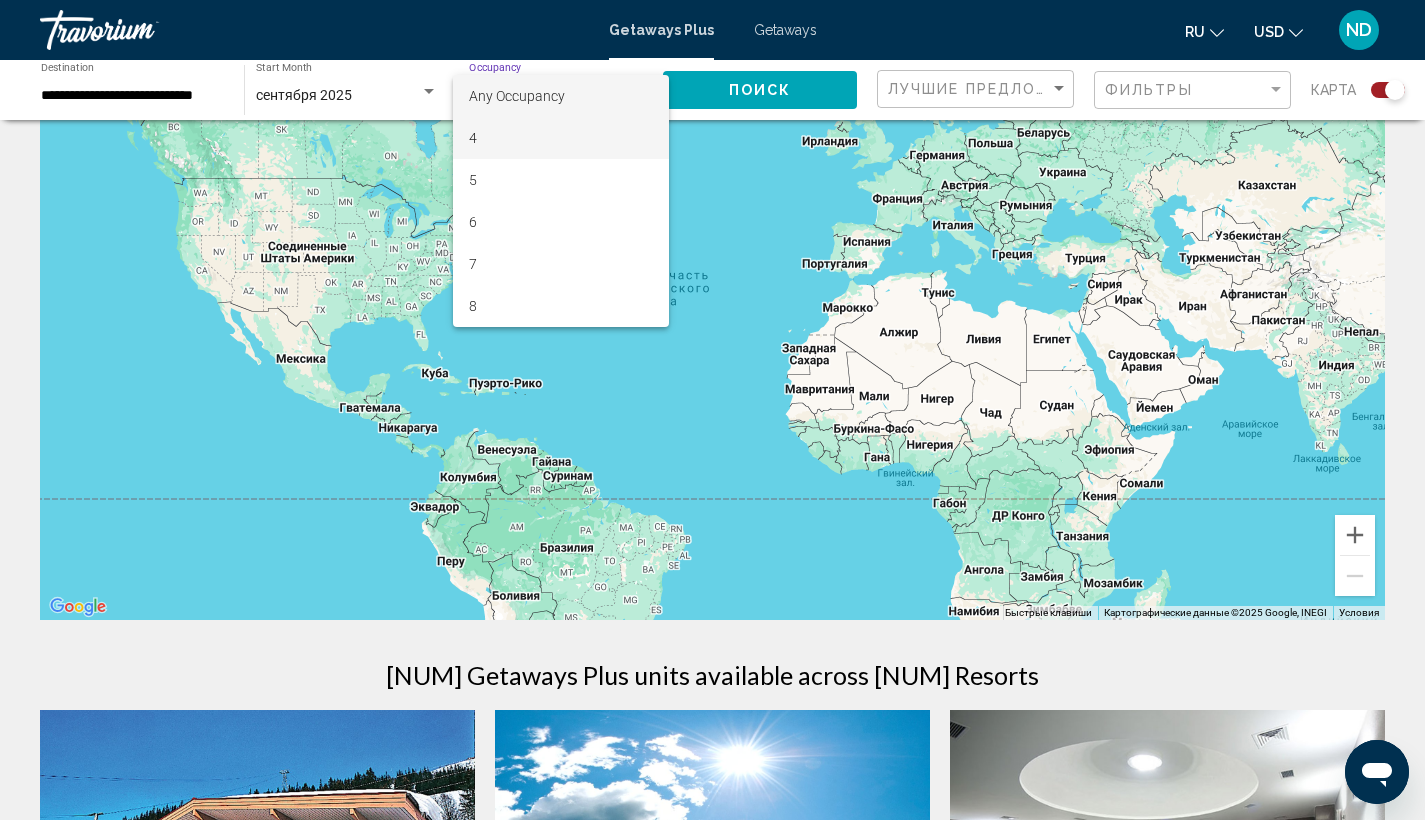 scroll, scrollTop: 101, scrollLeft: 0, axis: vertical 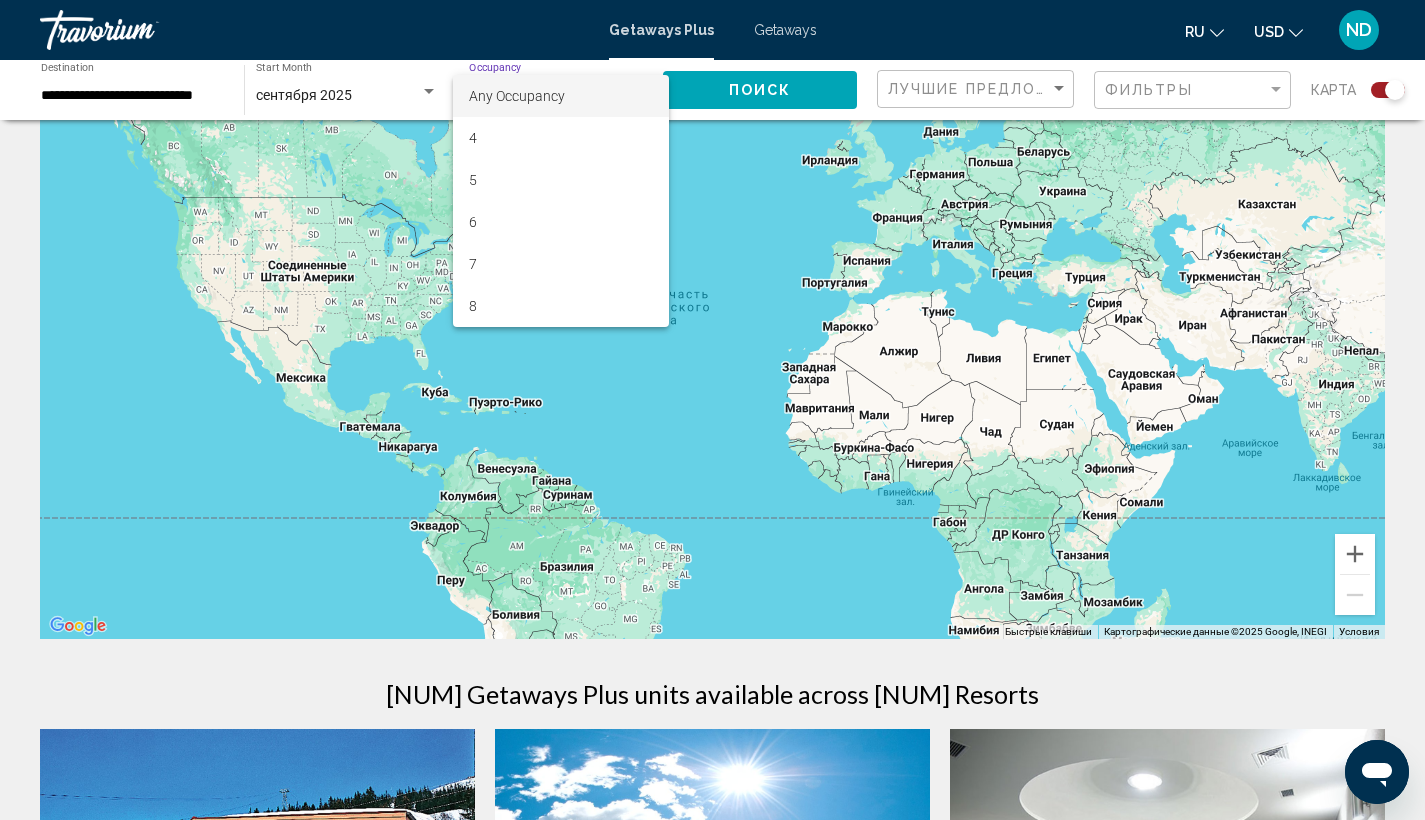 click on "Any Occupancy" at bounding box center (560, 96) 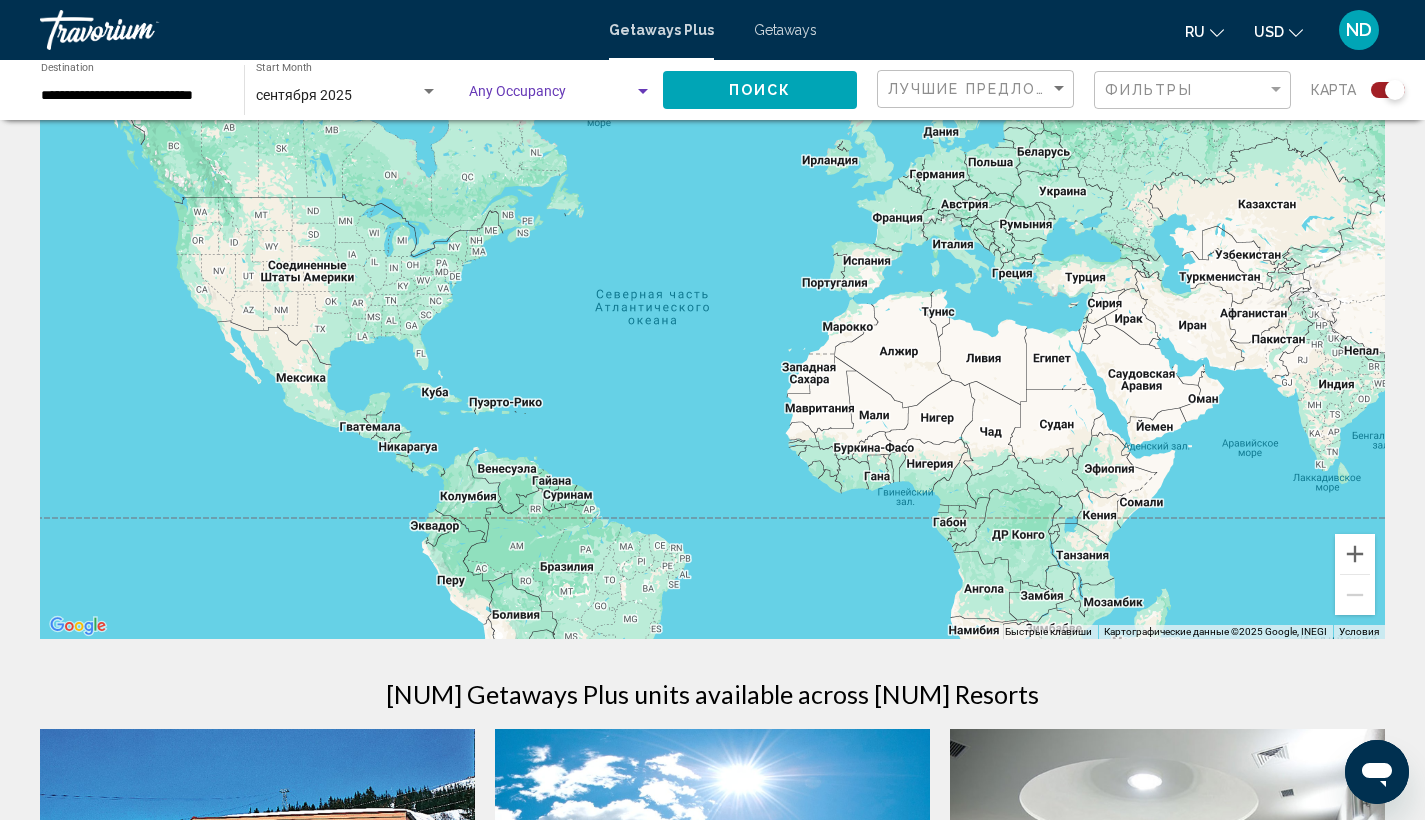 click on "Поиск" 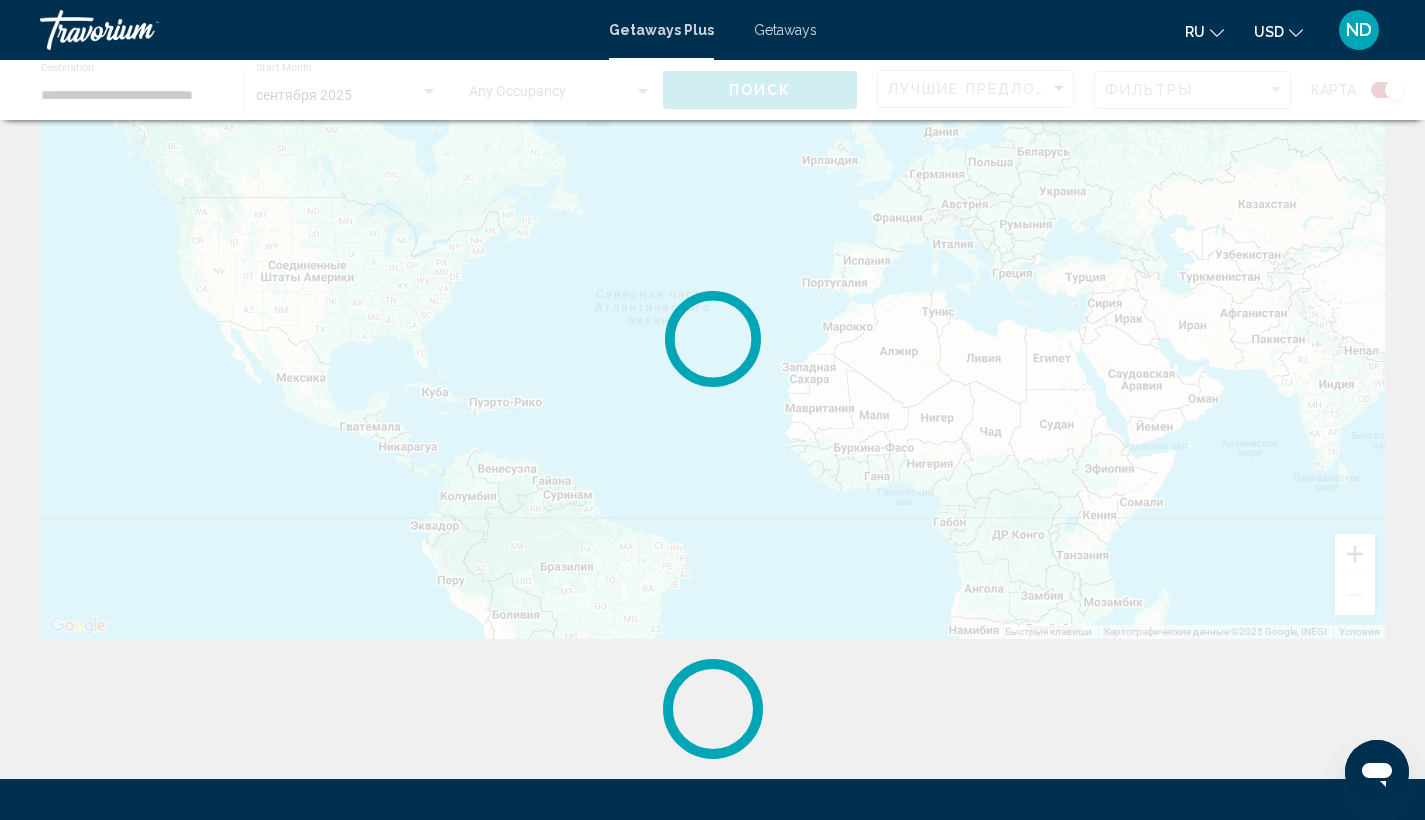 scroll, scrollTop: 0, scrollLeft: 0, axis: both 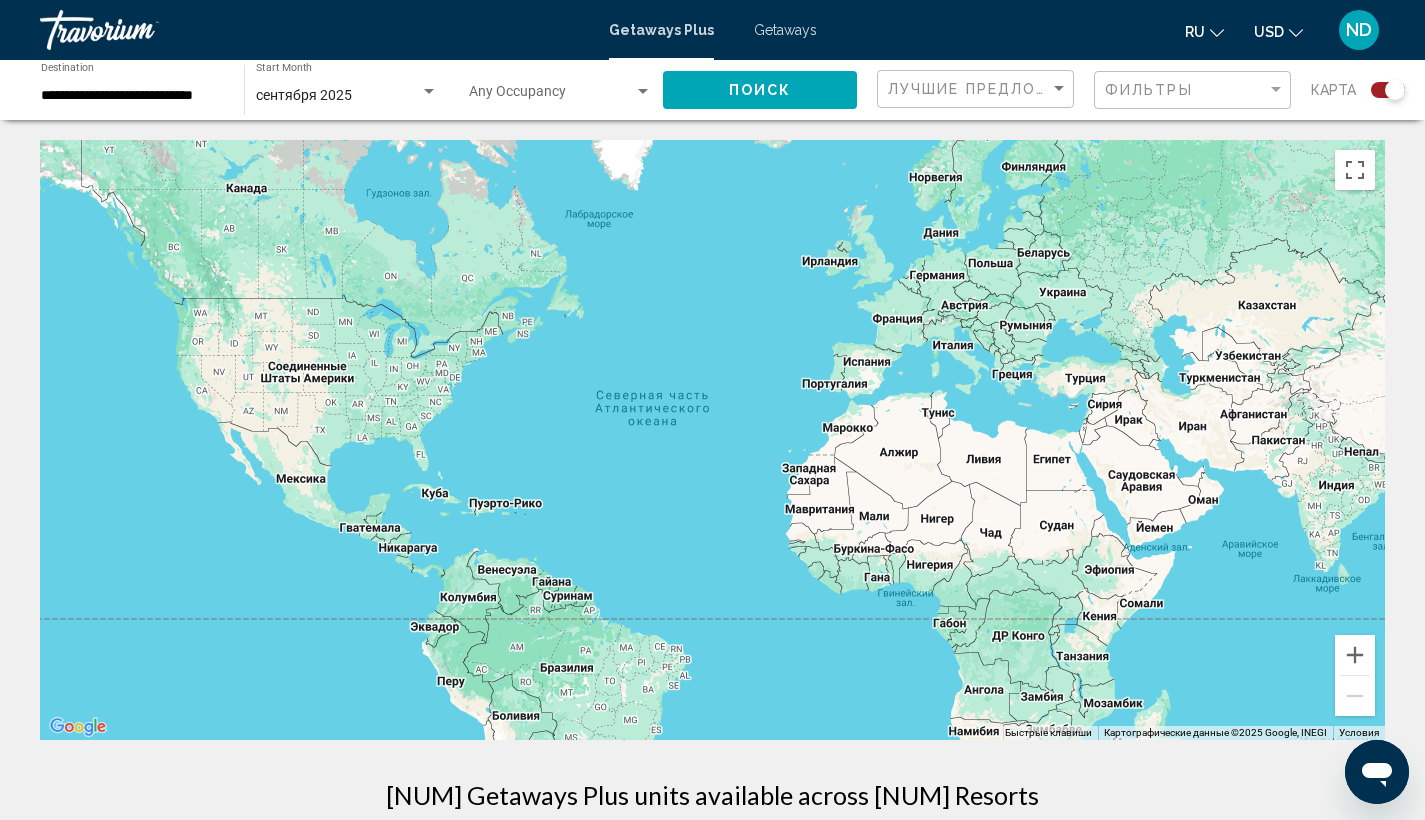 click at bounding box center (551, 96) 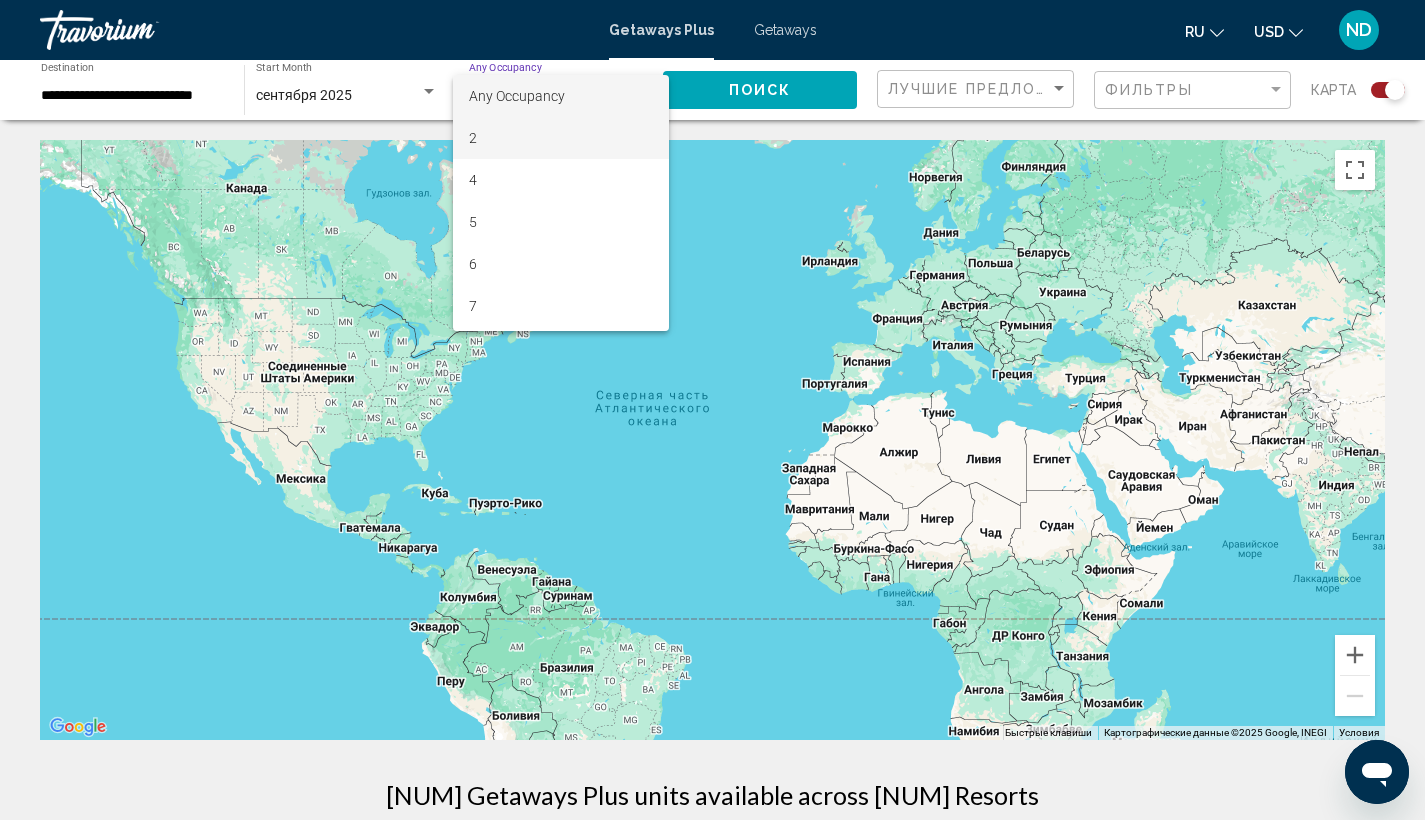 click on "2" at bounding box center (560, 138) 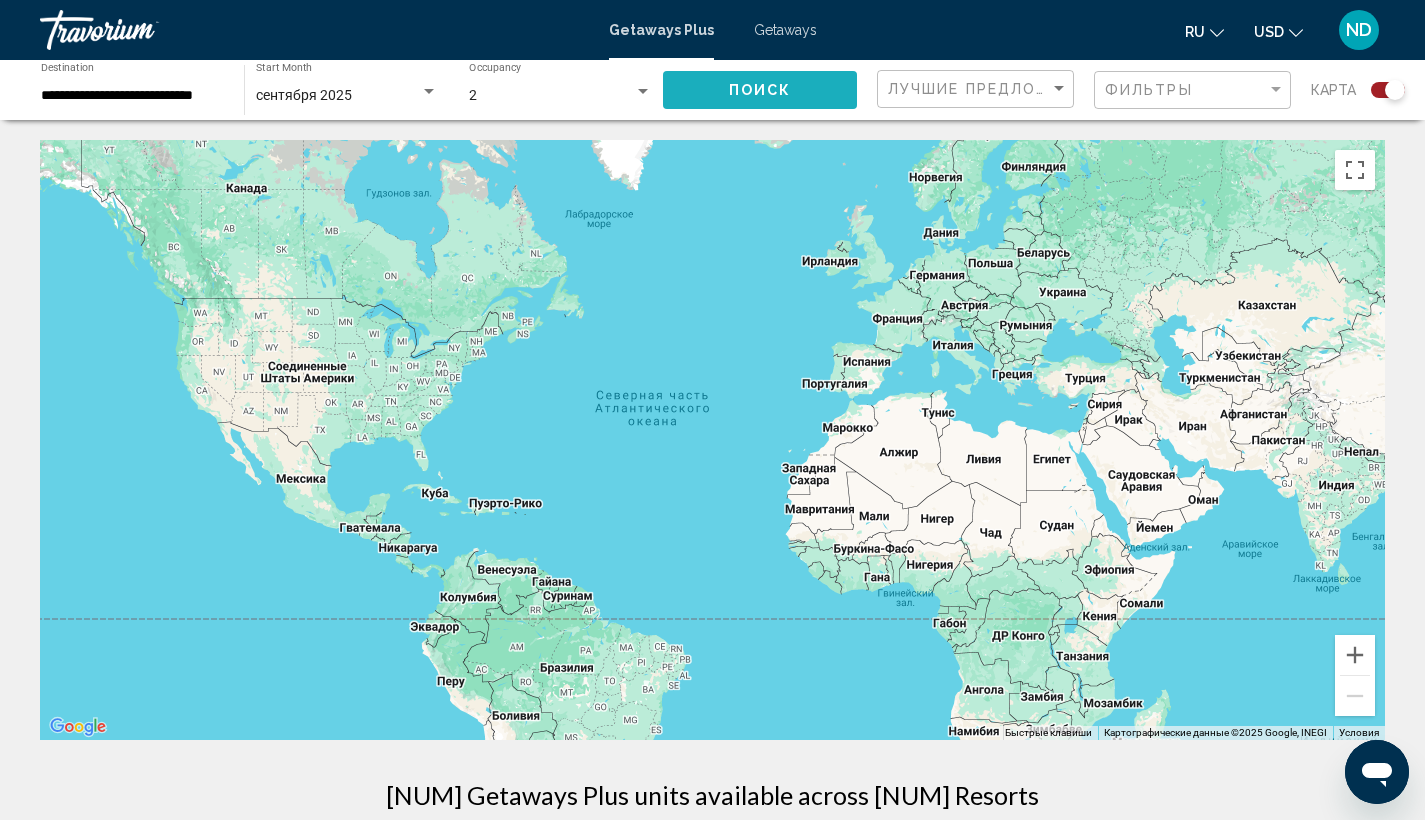 click on "Поиск" 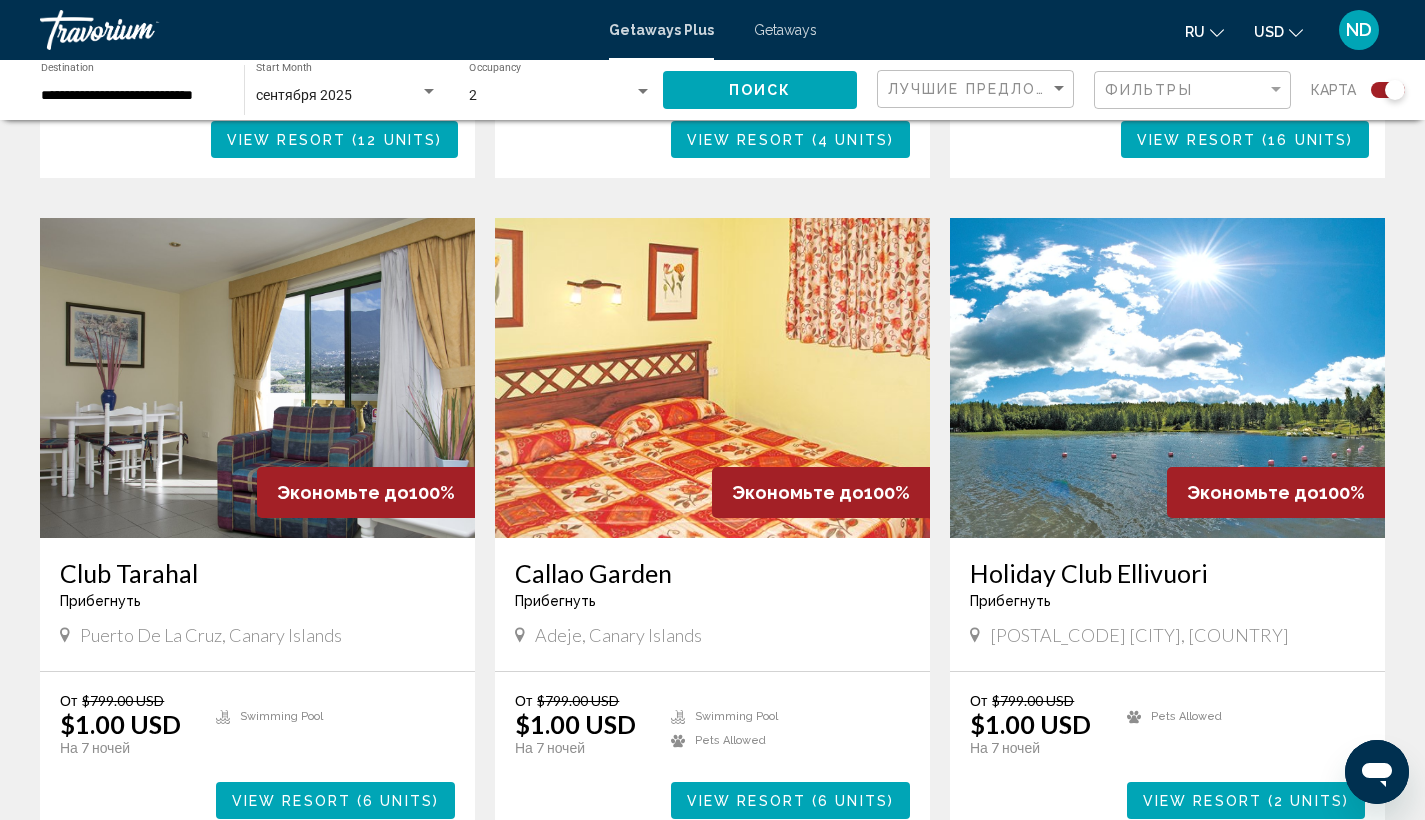 scroll, scrollTop: 2596, scrollLeft: 0, axis: vertical 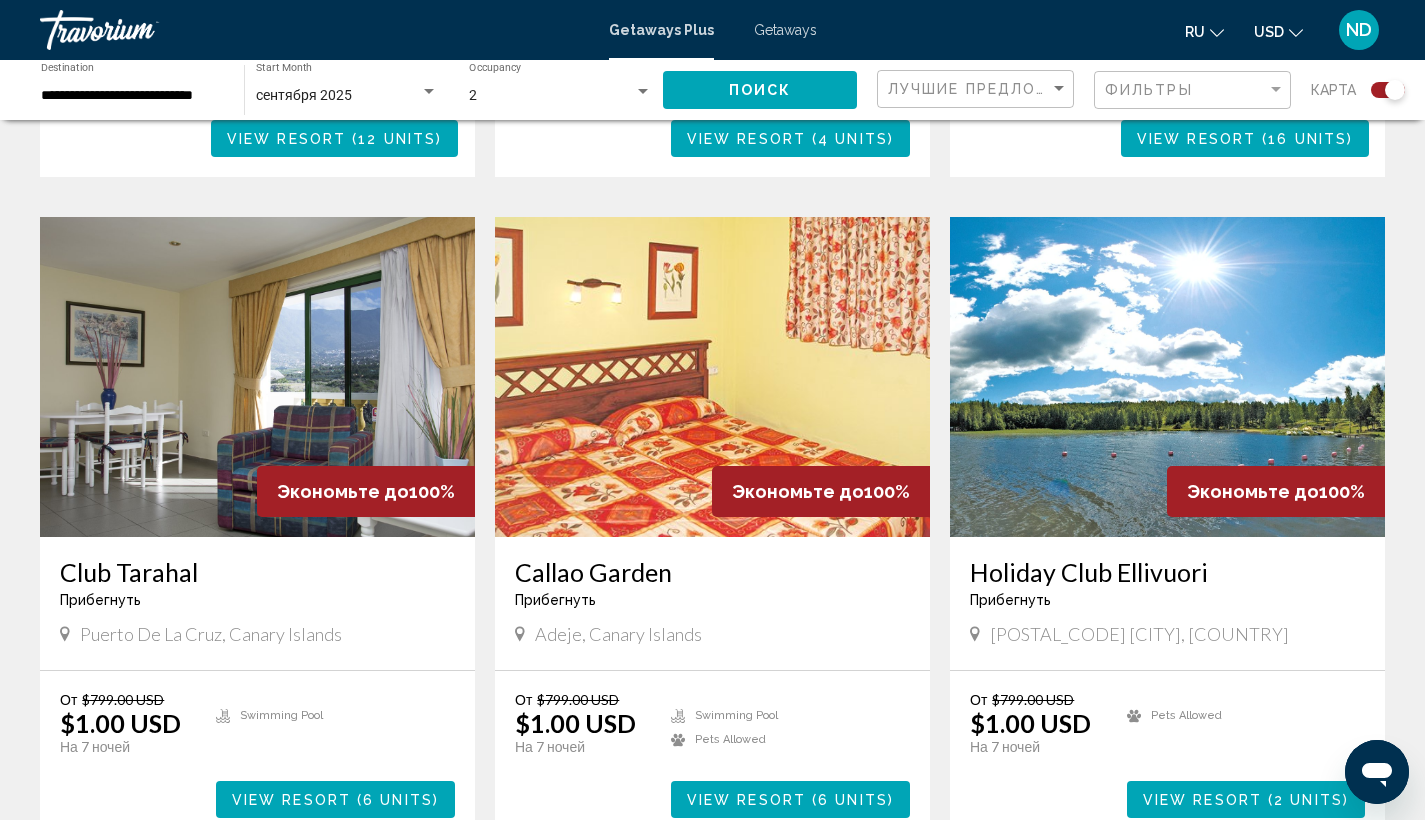 click on "View Resort    ( 6 units )" at bounding box center [335, 799] 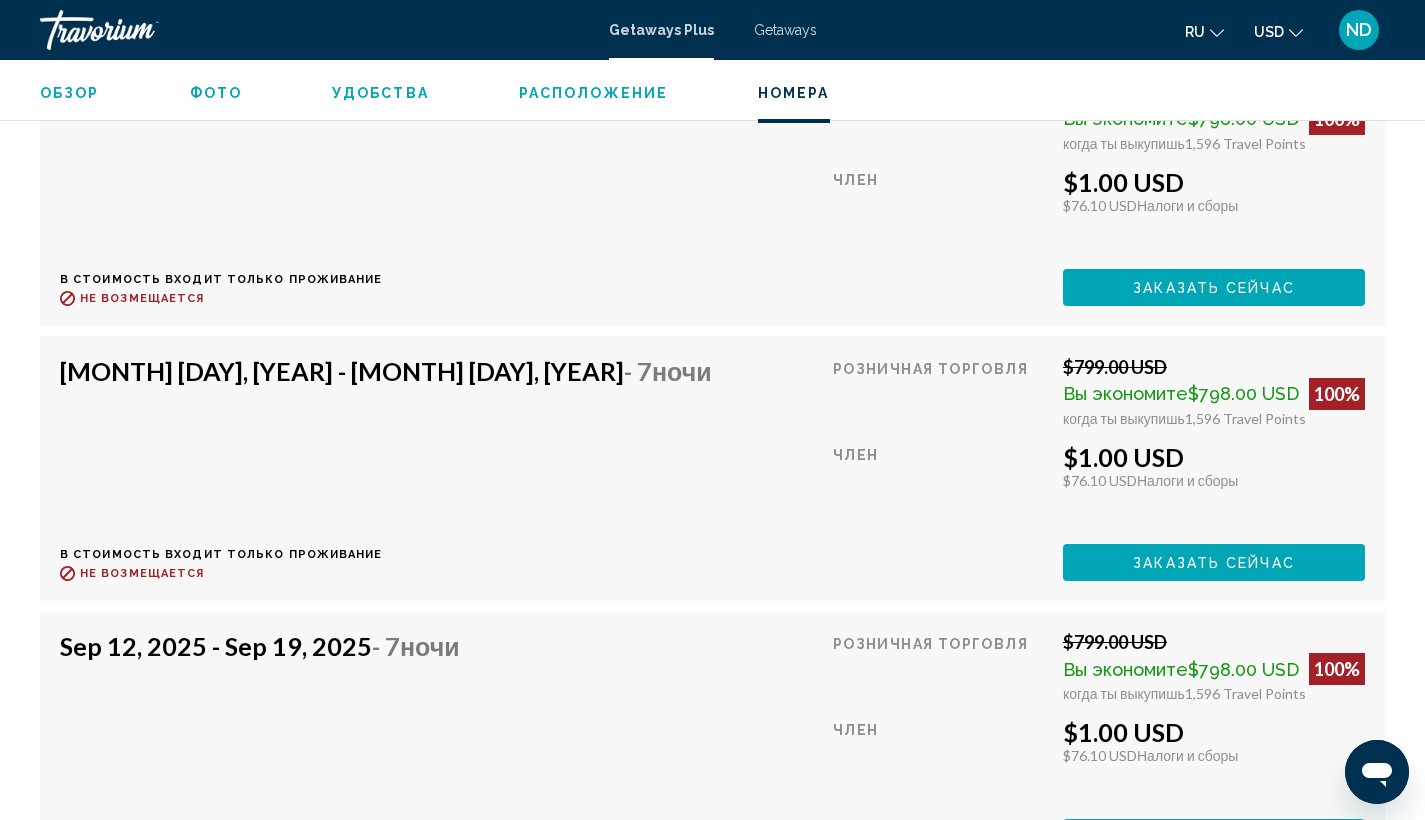 scroll, scrollTop: 3447, scrollLeft: 0, axis: vertical 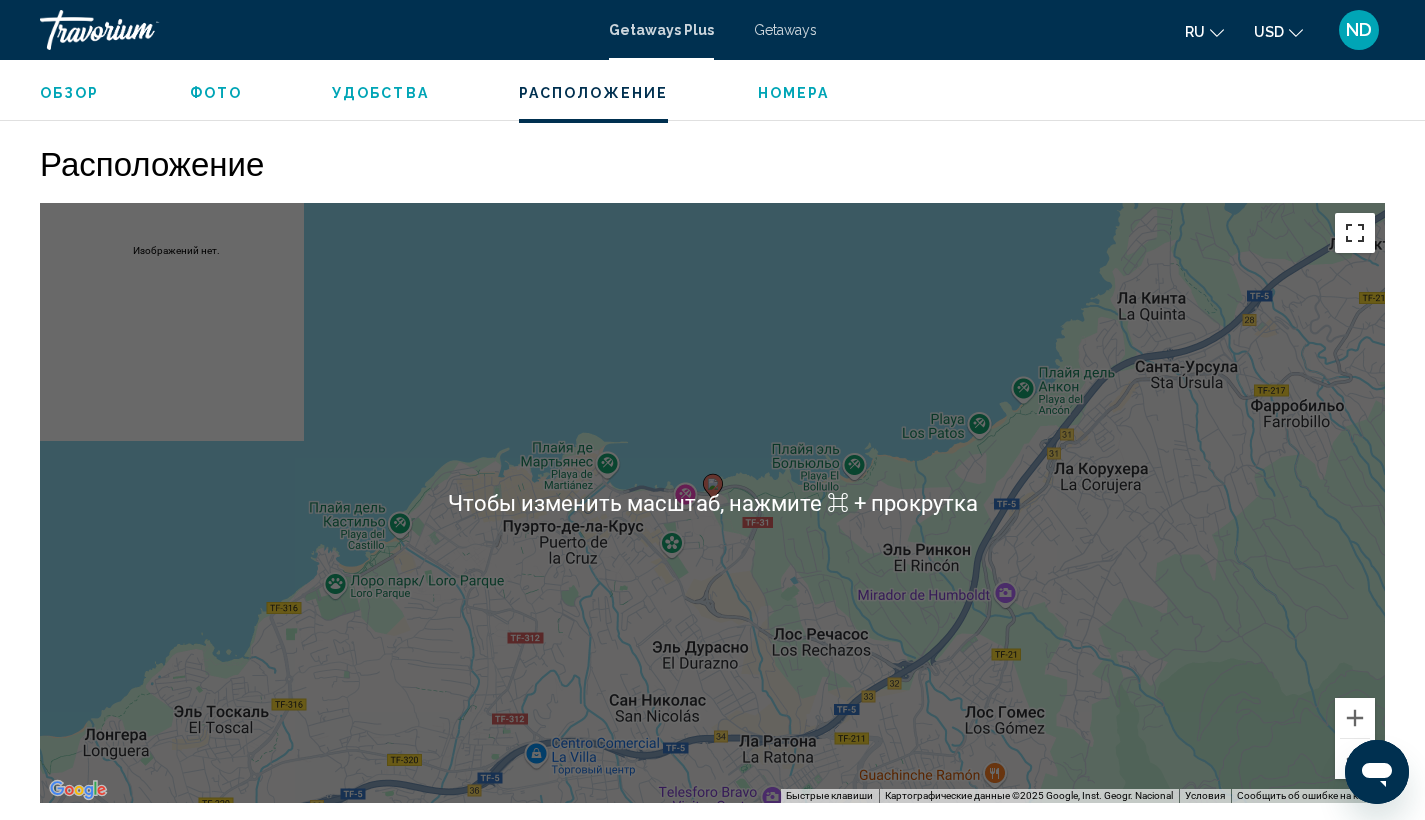 click at bounding box center [1355, 233] 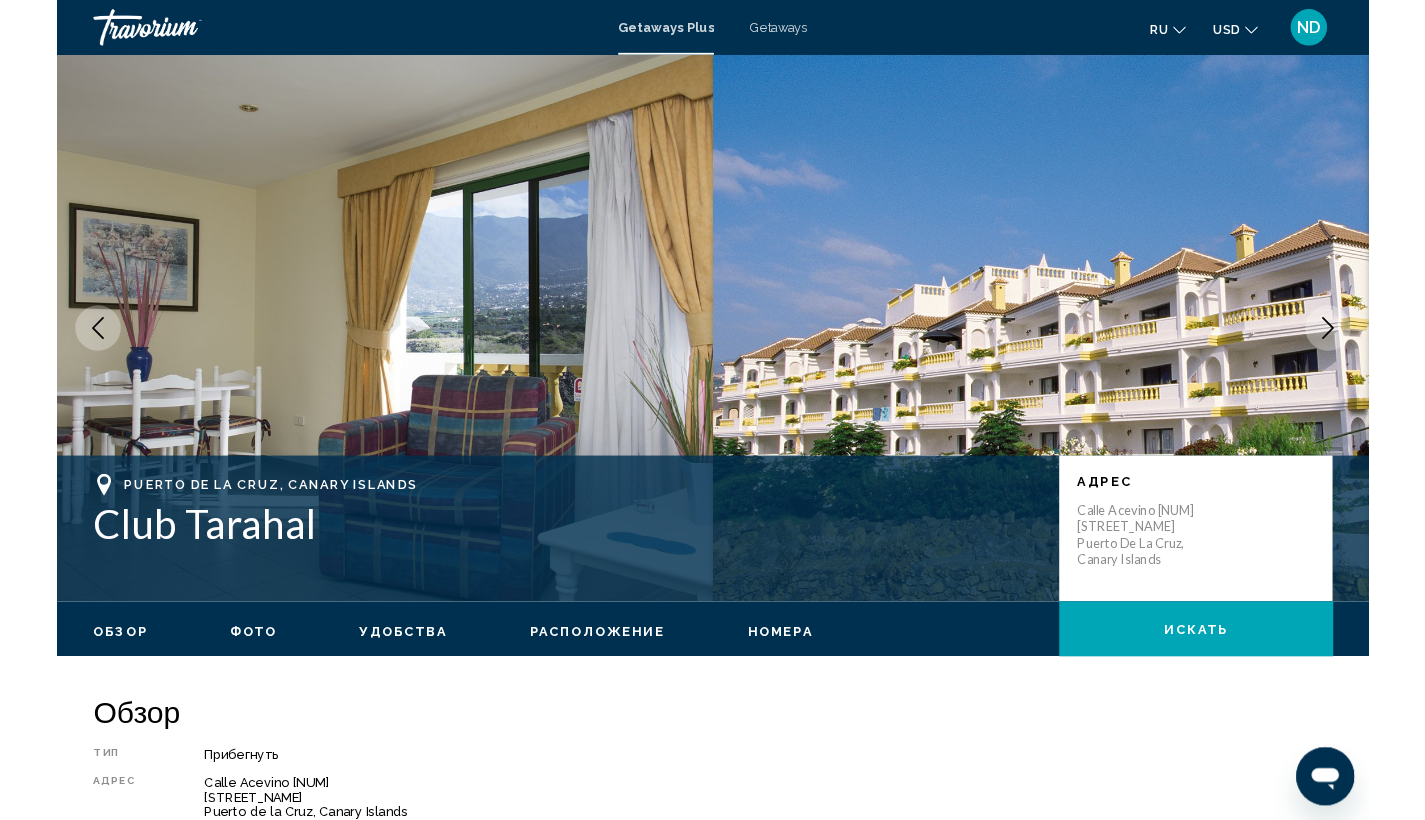 scroll, scrollTop: 2132, scrollLeft: 0, axis: vertical 